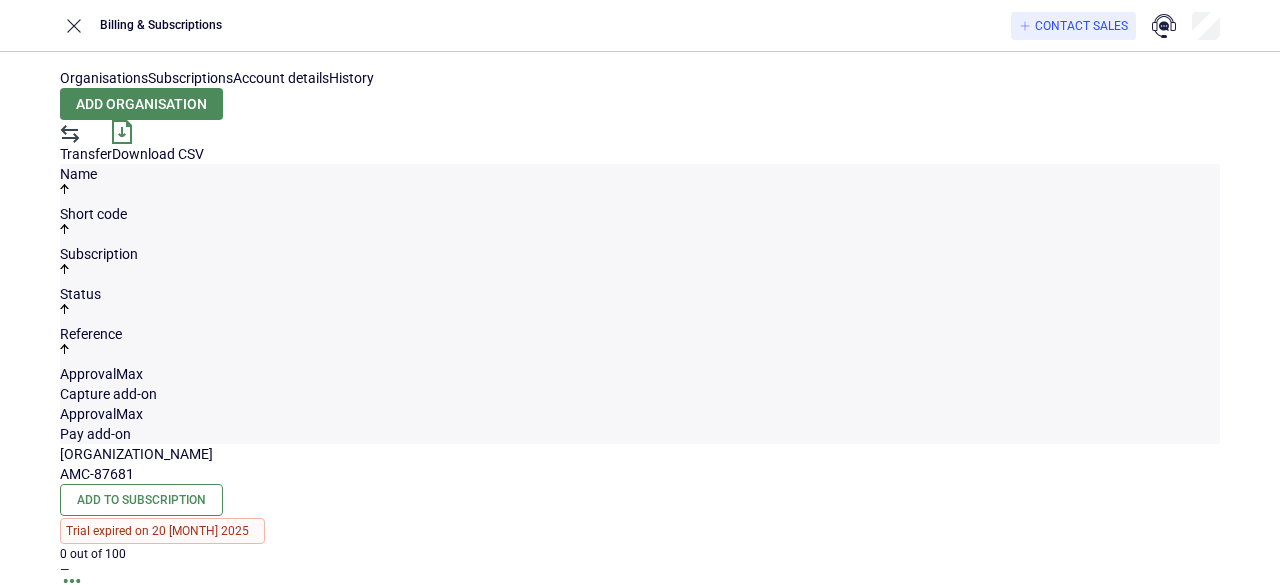 scroll, scrollTop: 0, scrollLeft: 0, axis: both 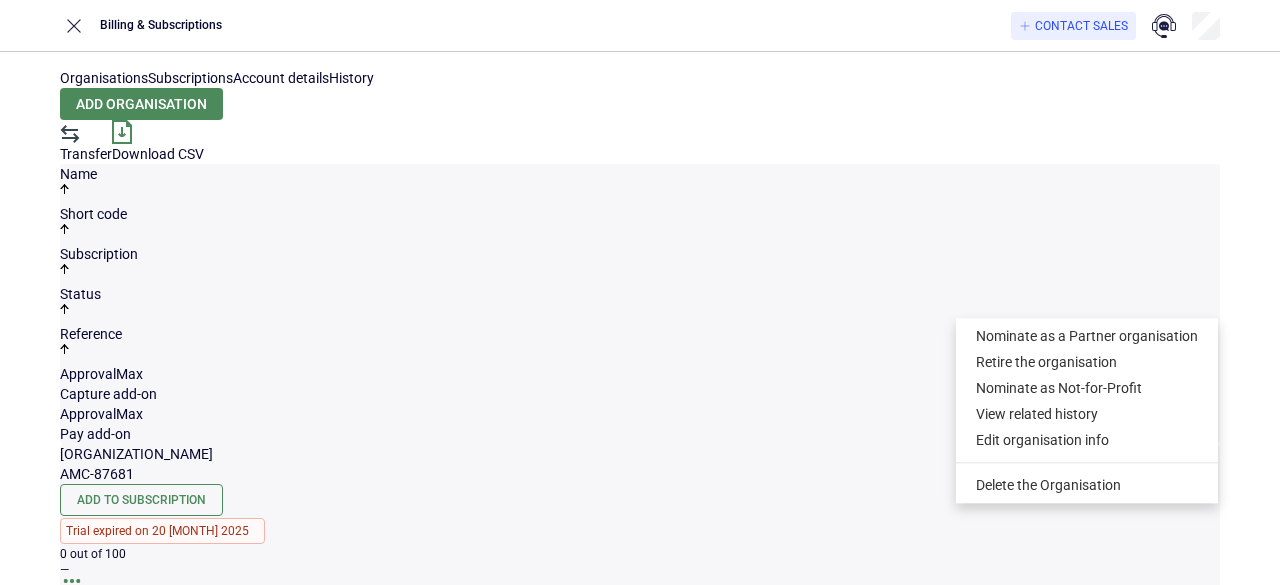click at bounding box center (72, 588) 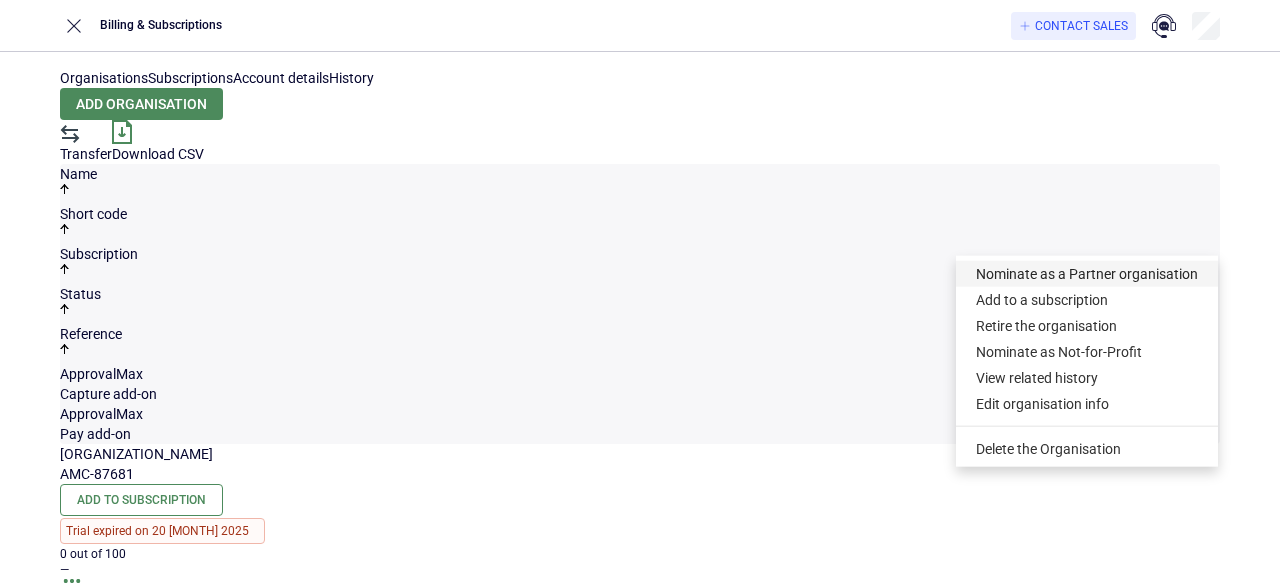 click on "Nominate as a Partner organisation" at bounding box center [1087, 274] 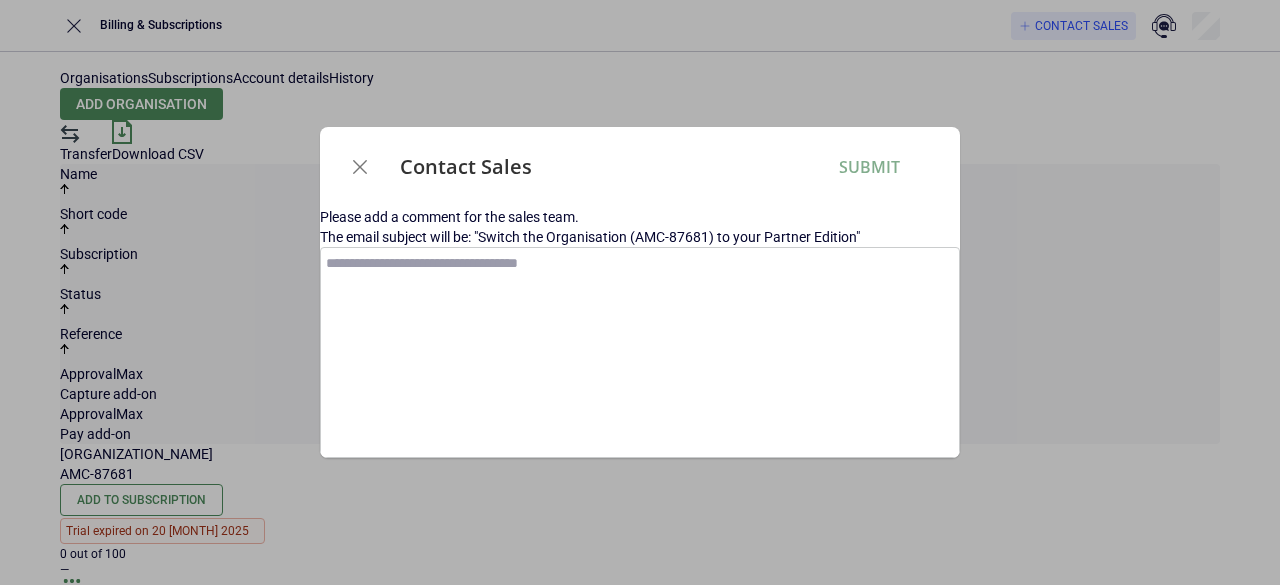 drag, startPoint x: 604, startPoint y: 117, endPoint x: 608, endPoint y: 173, distance: 56.142673 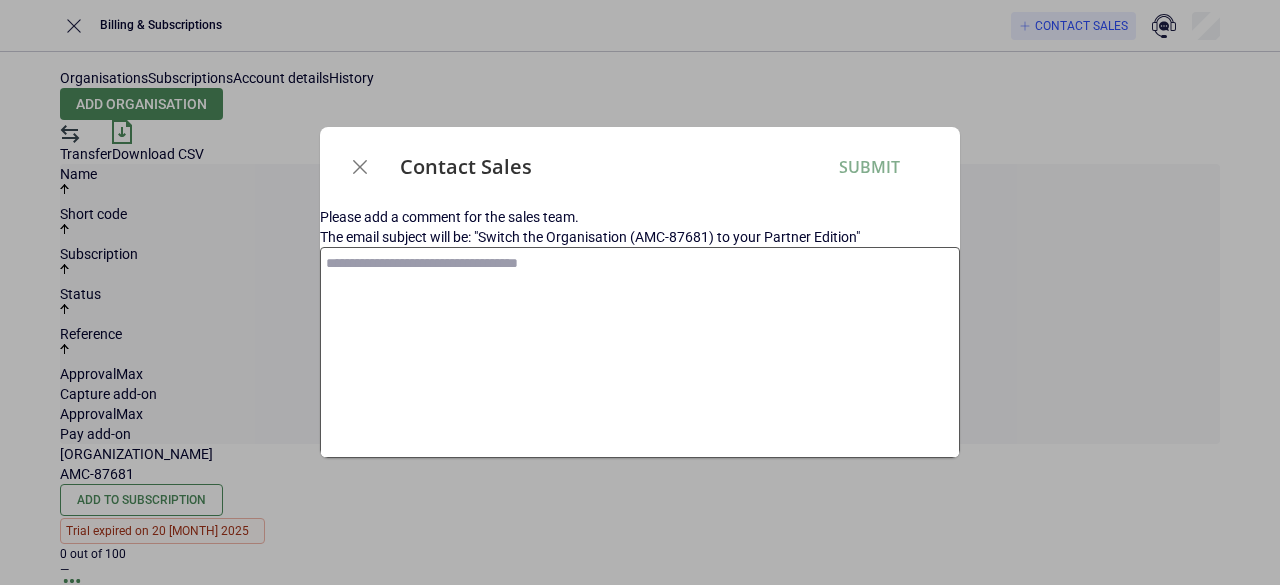 click at bounding box center (640, 352) 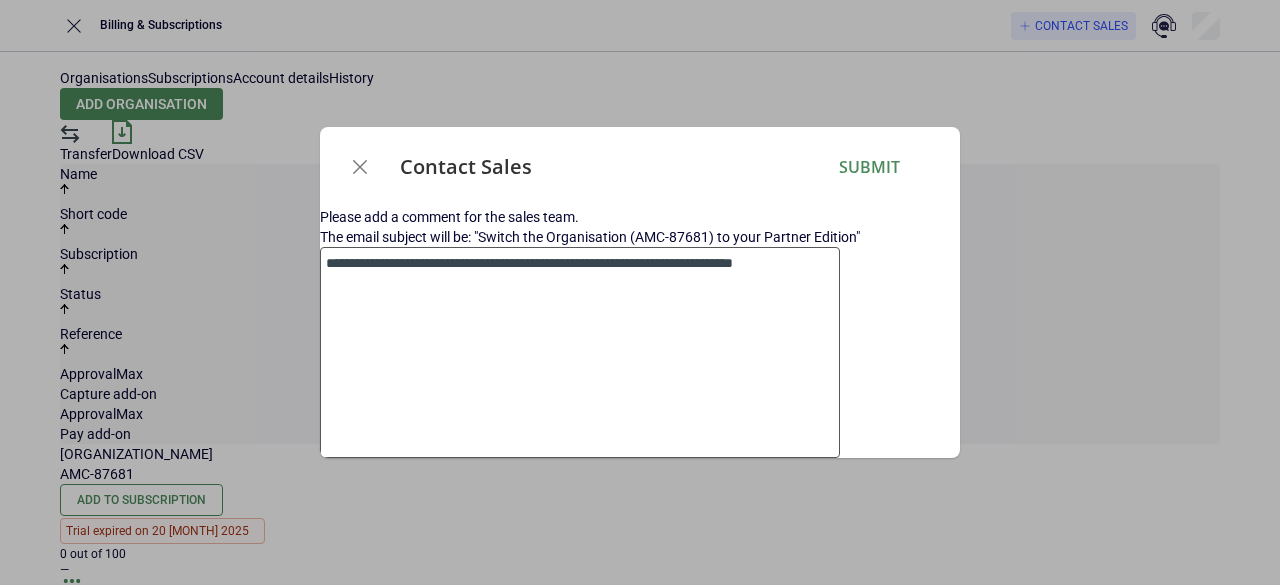 type on "**********" 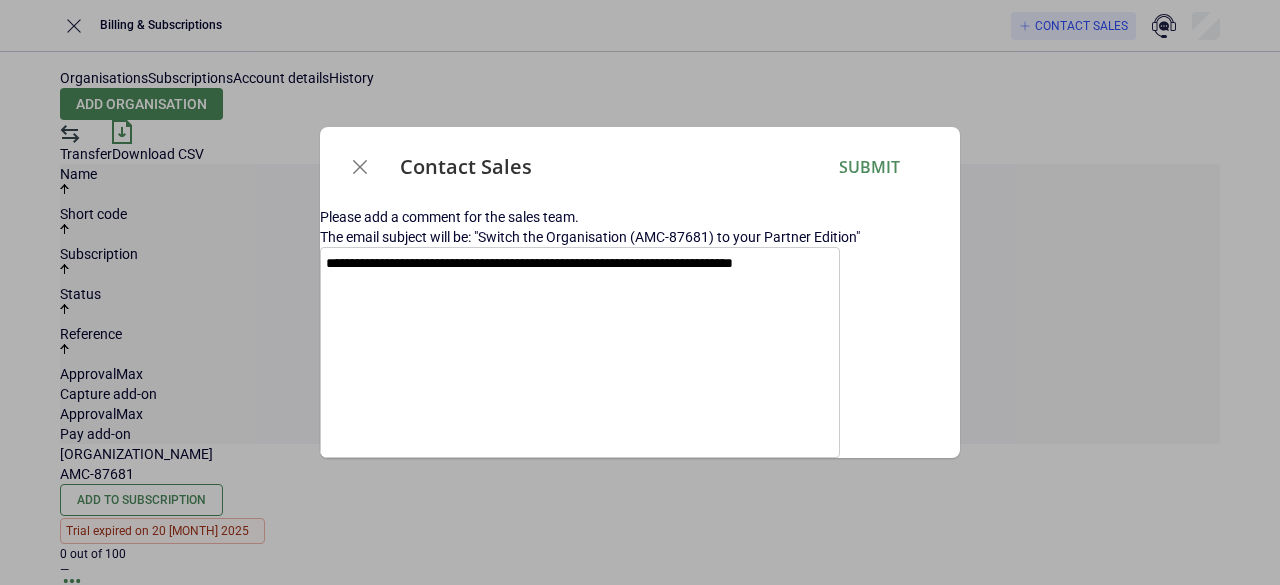 drag, startPoint x: 672, startPoint y: 109, endPoint x: 666, endPoint y: 165, distance: 56.32051 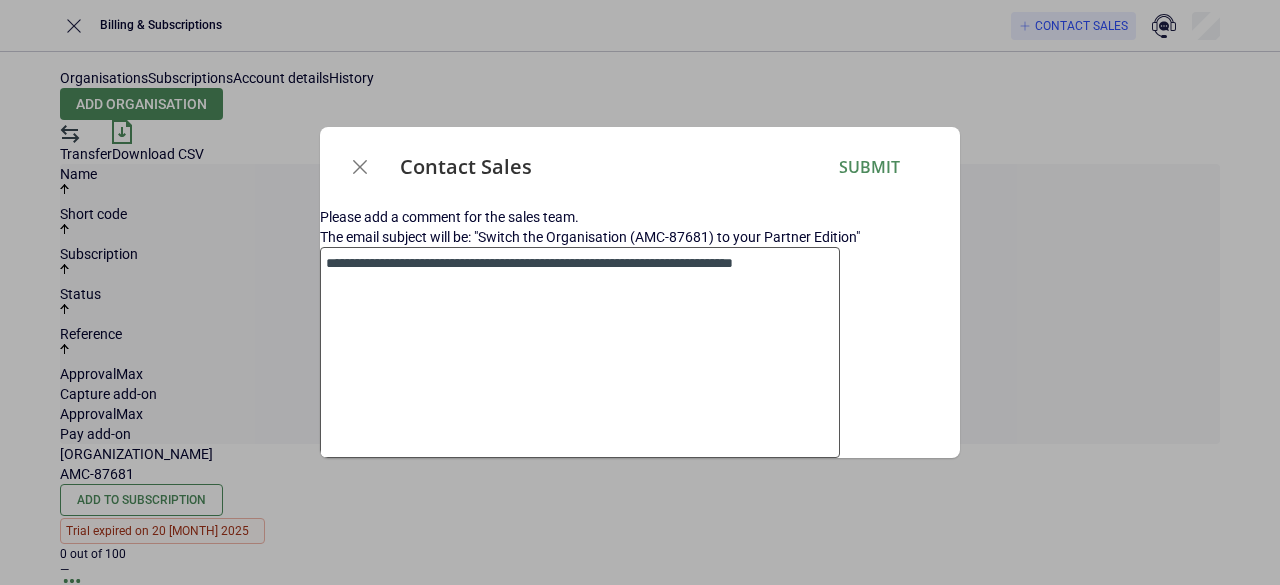 click on "**********" at bounding box center [580, 352] 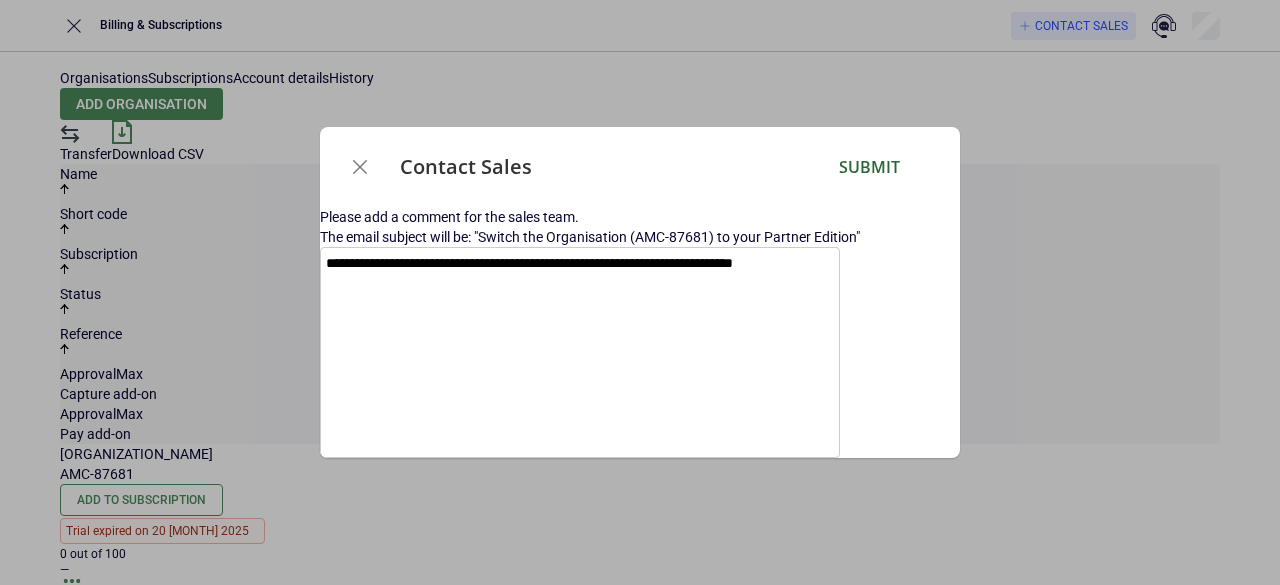 click on "Submit" at bounding box center (869, 167) 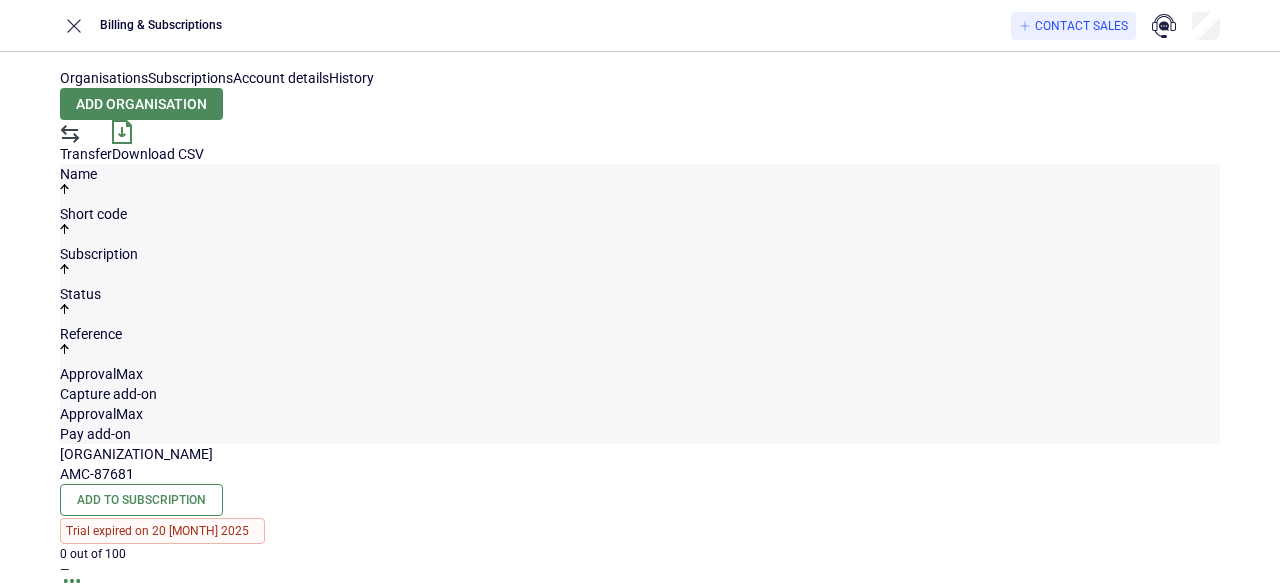click at bounding box center [72, 581] 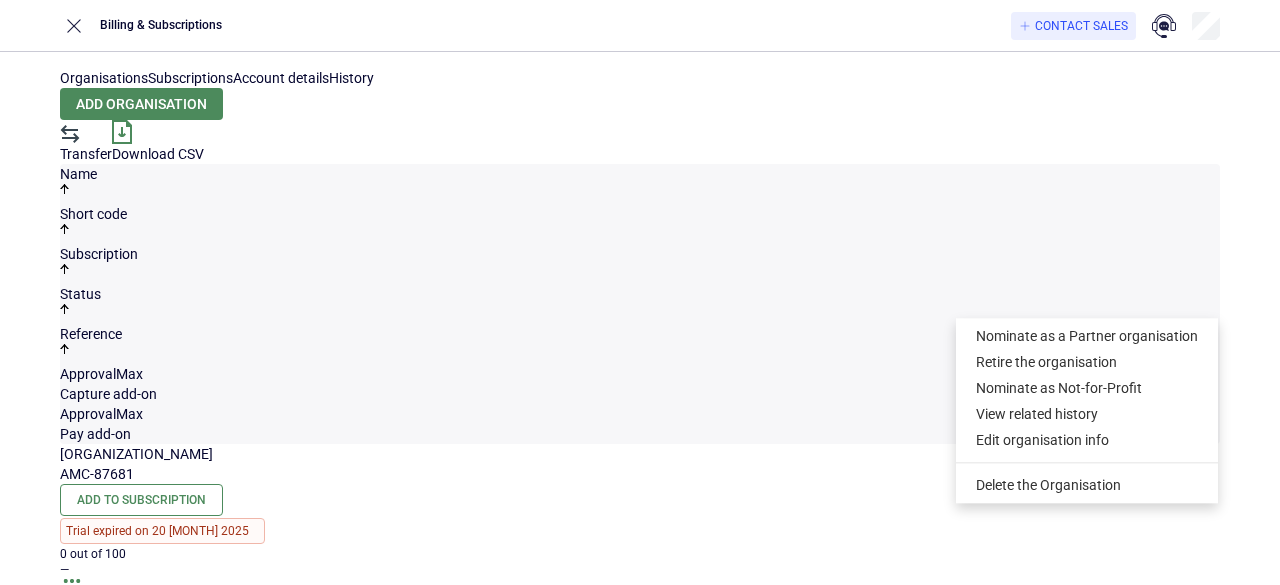click on "Subscriptions" at bounding box center [190, 78] 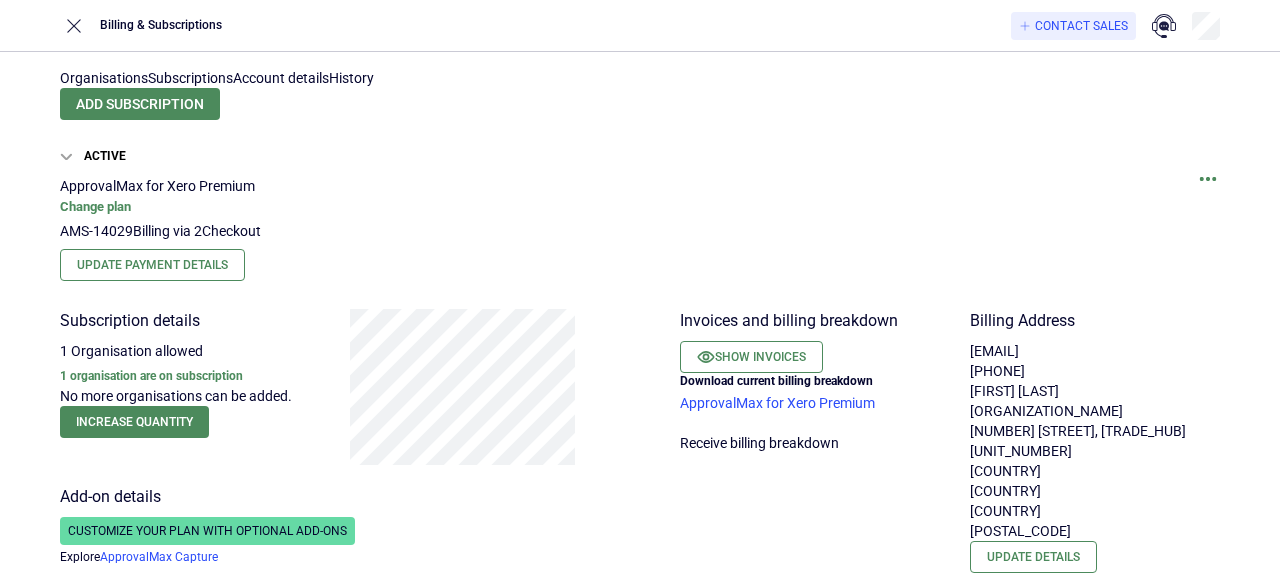 scroll, scrollTop: 100, scrollLeft: 0, axis: vertical 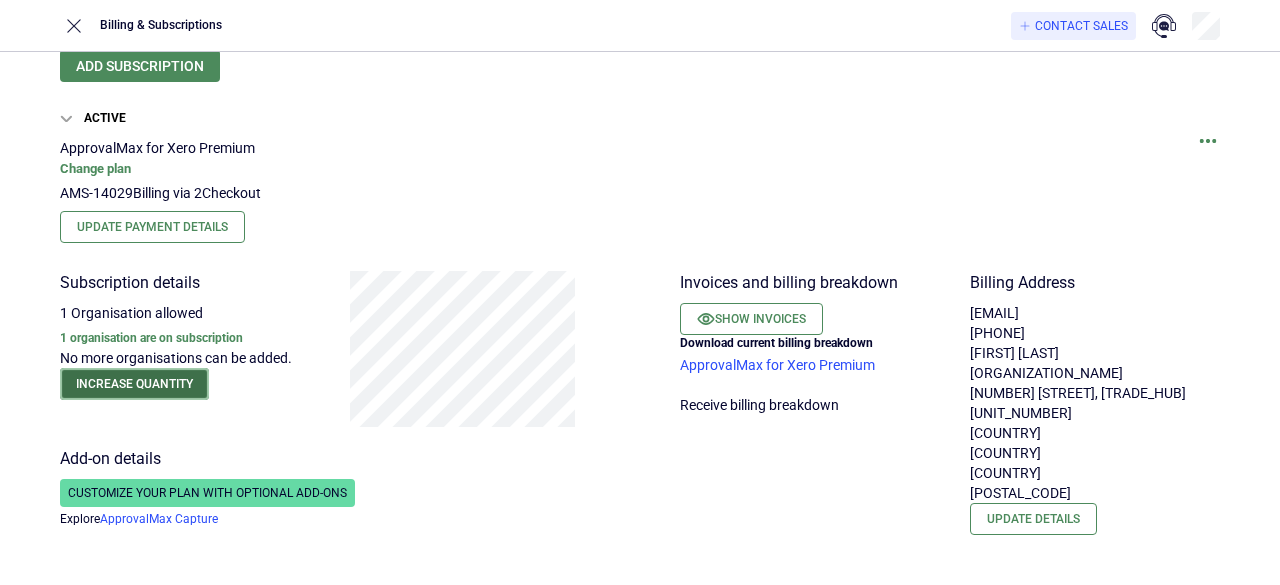 click on "Increase quantity" at bounding box center [134, 384] 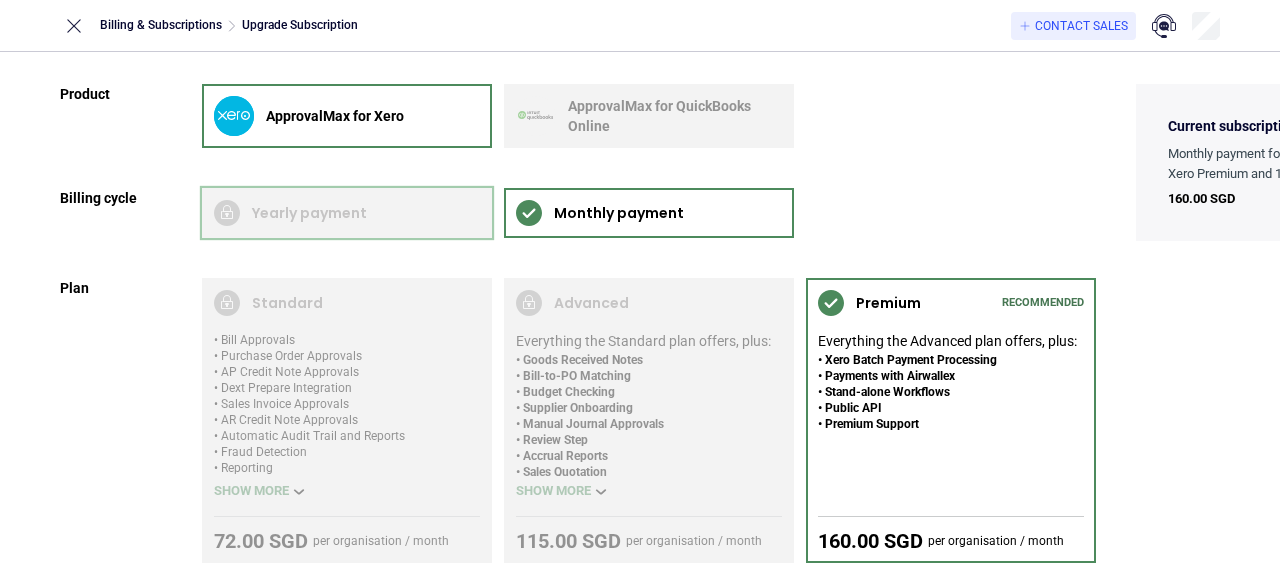 click at bounding box center (347, 213) 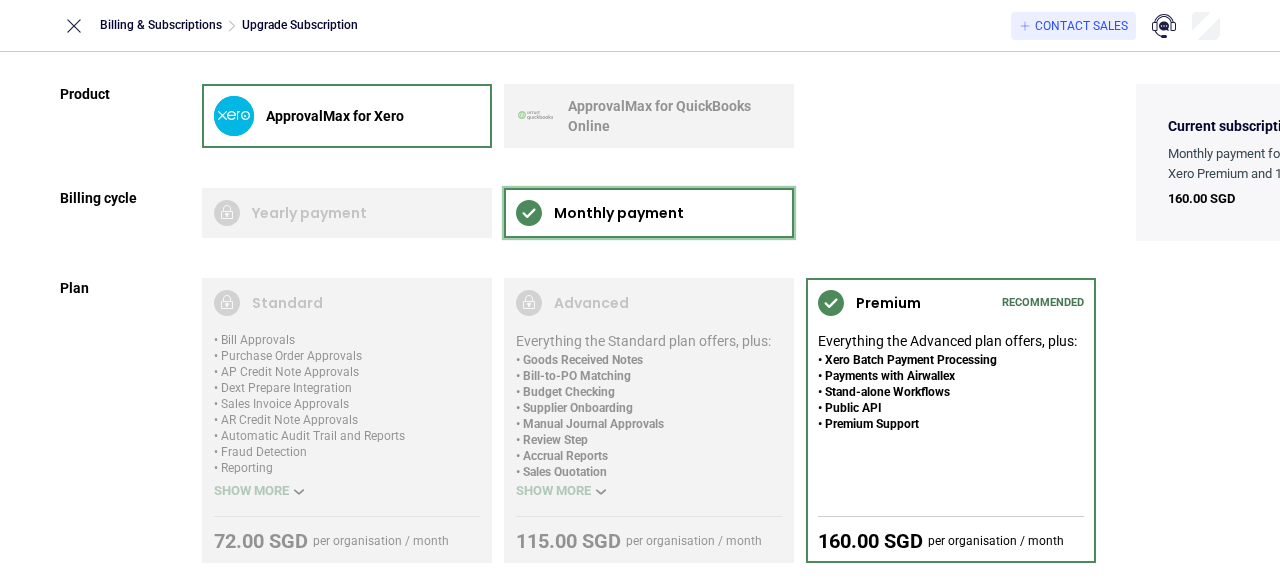 click at bounding box center (529, 213) 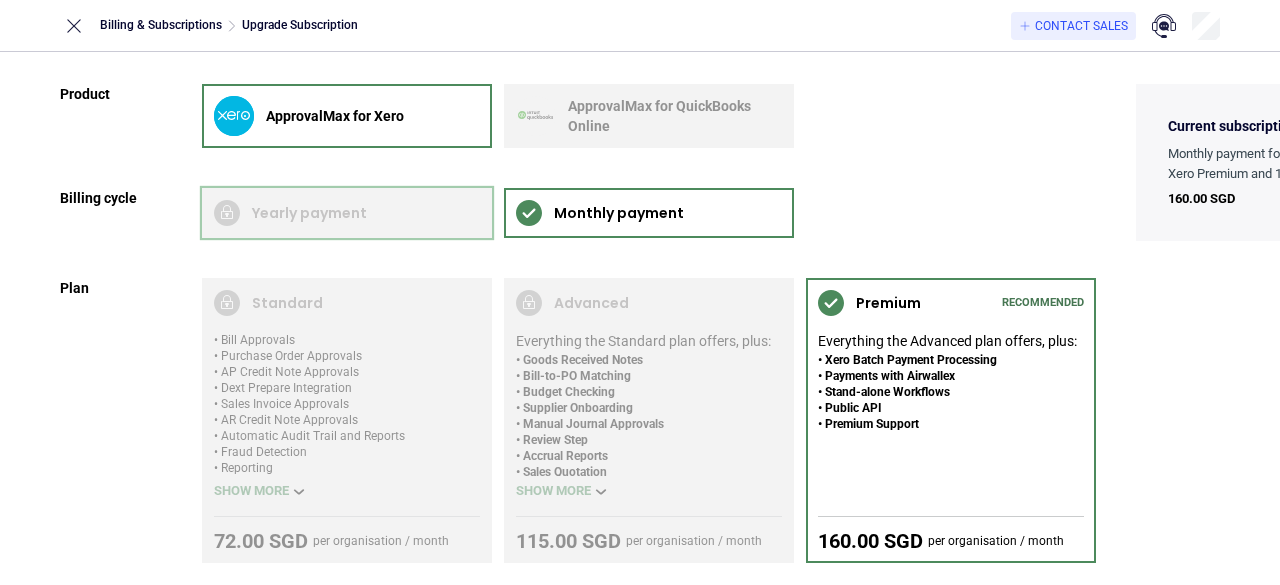 click at bounding box center [347, 213] 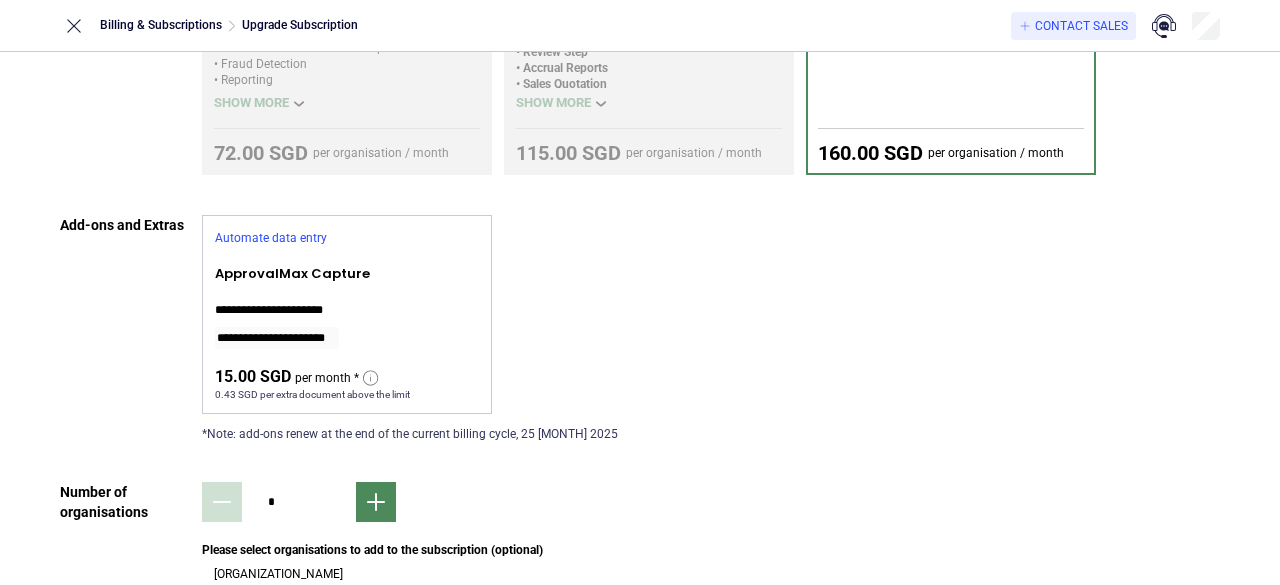 scroll, scrollTop: 464, scrollLeft: 0, axis: vertical 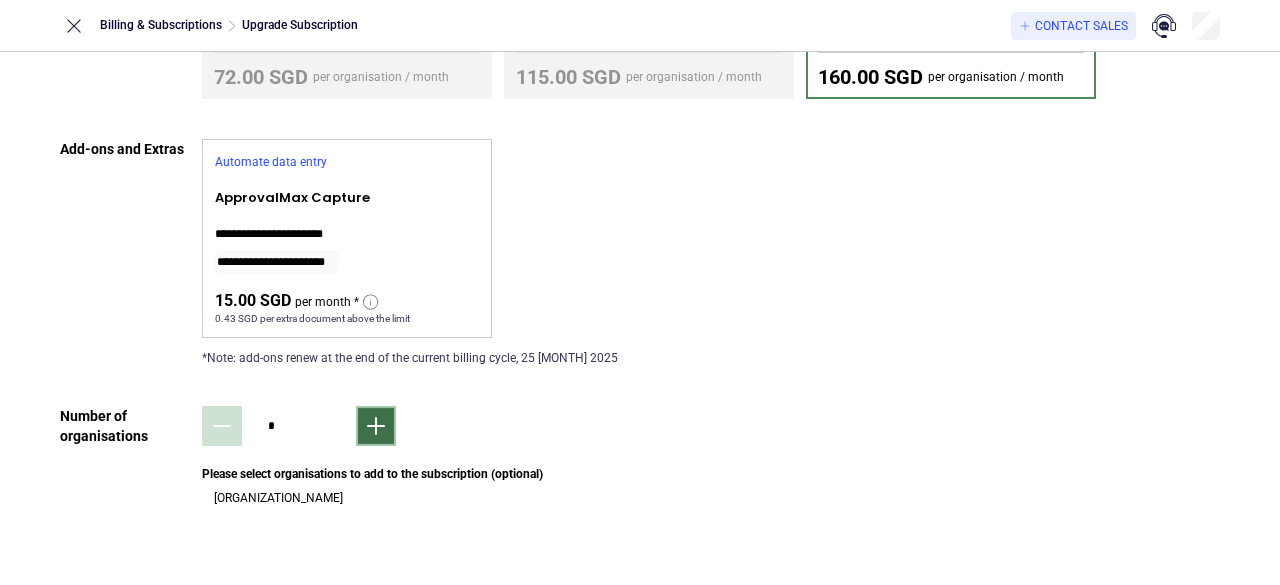 click at bounding box center (376, 426) 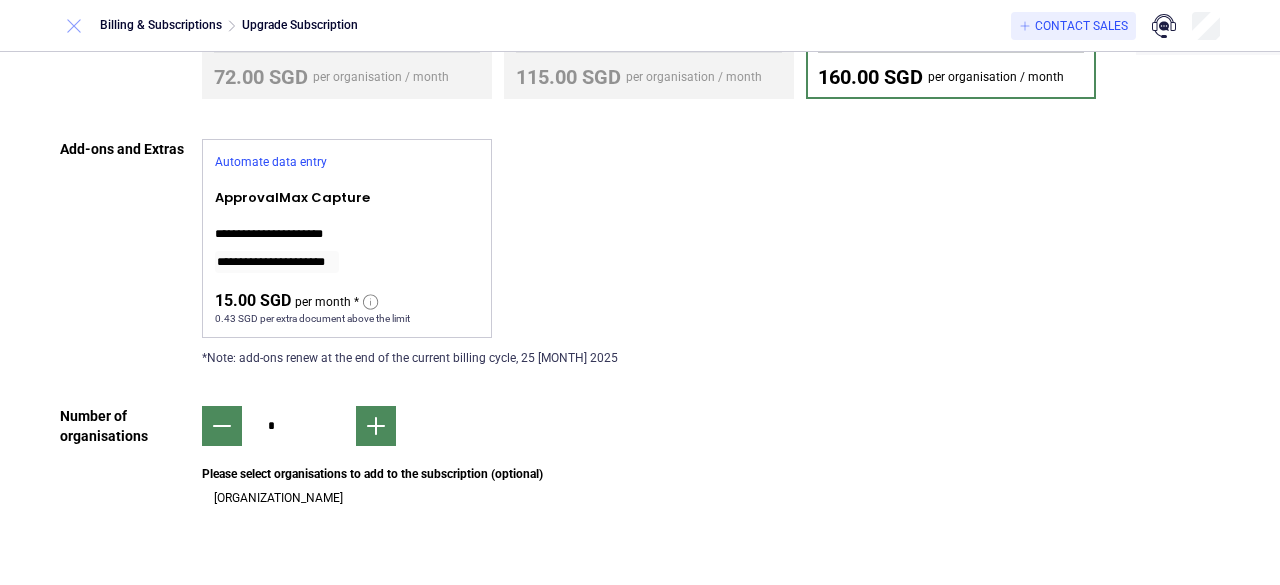 click at bounding box center (74, 26) 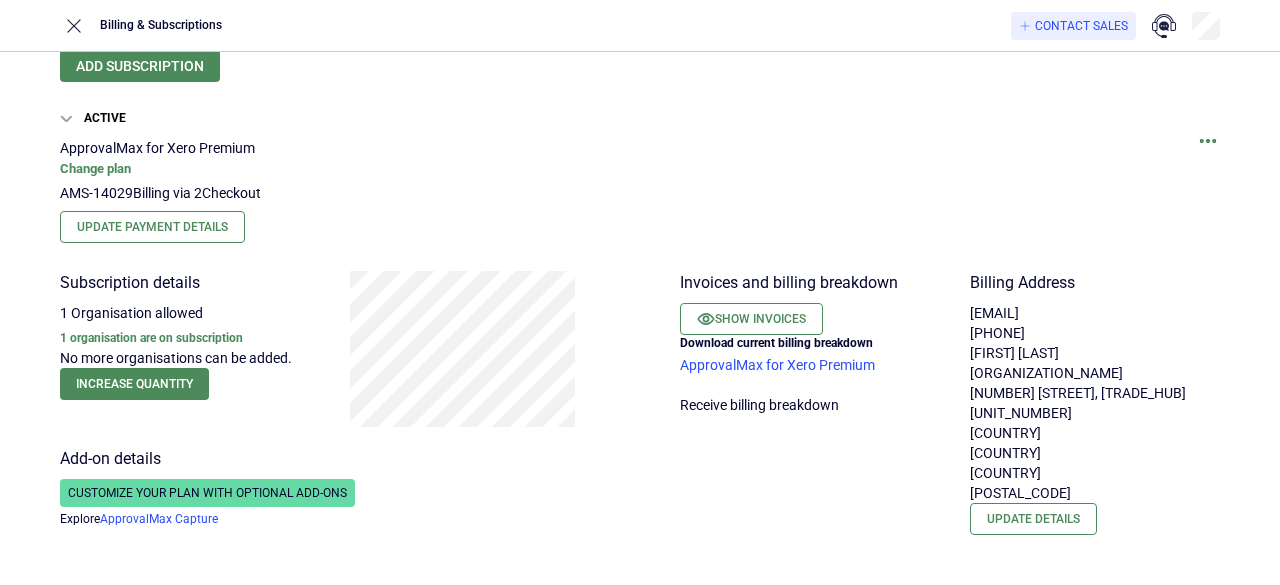 scroll, scrollTop: 100, scrollLeft: 0, axis: vertical 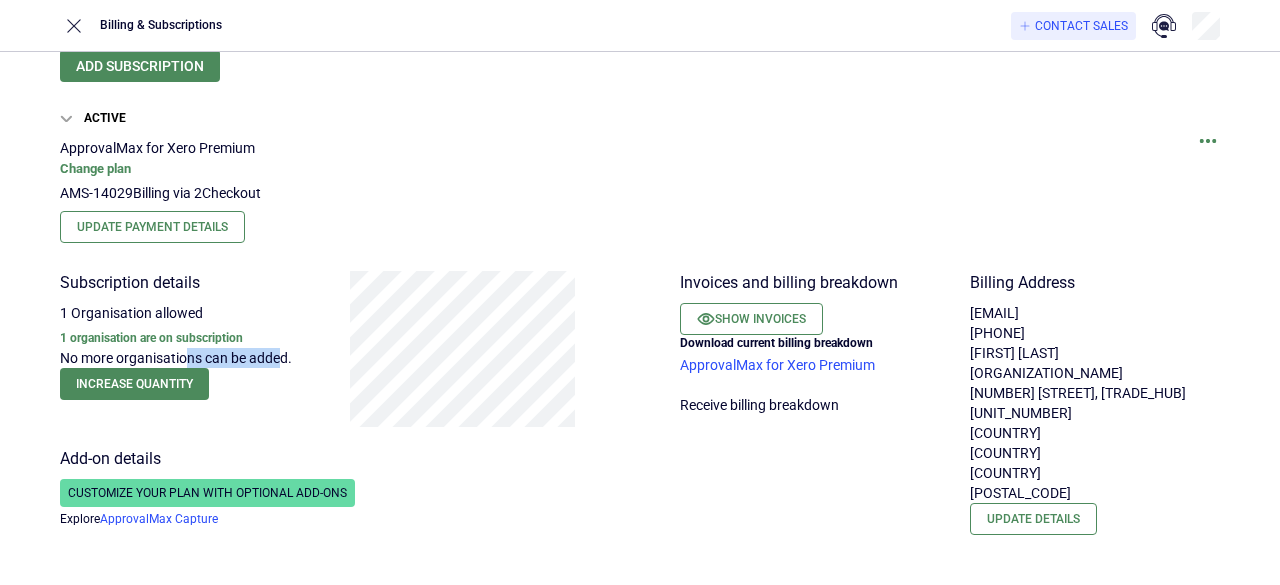 drag, startPoint x: 202, startPoint y: 319, endPoint x: 277, endPoint y: 321, distance: 75.026665 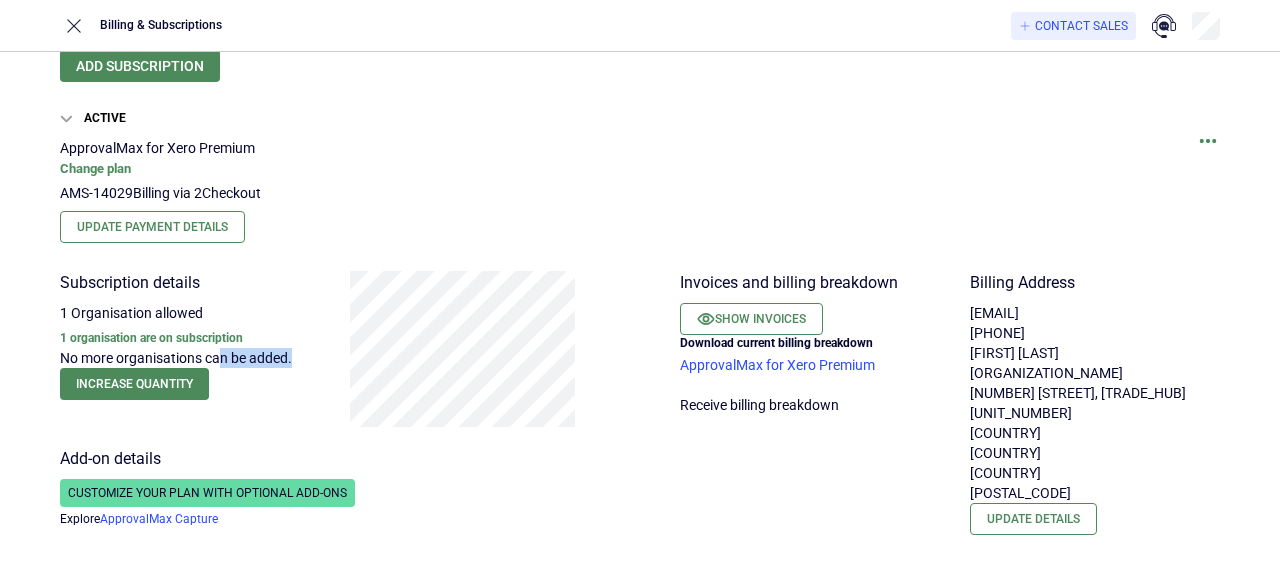 drag, startPoint x: 229, startPoint y: 319, endPoint x: 296, endPoint y: 321, distance: 67.02985 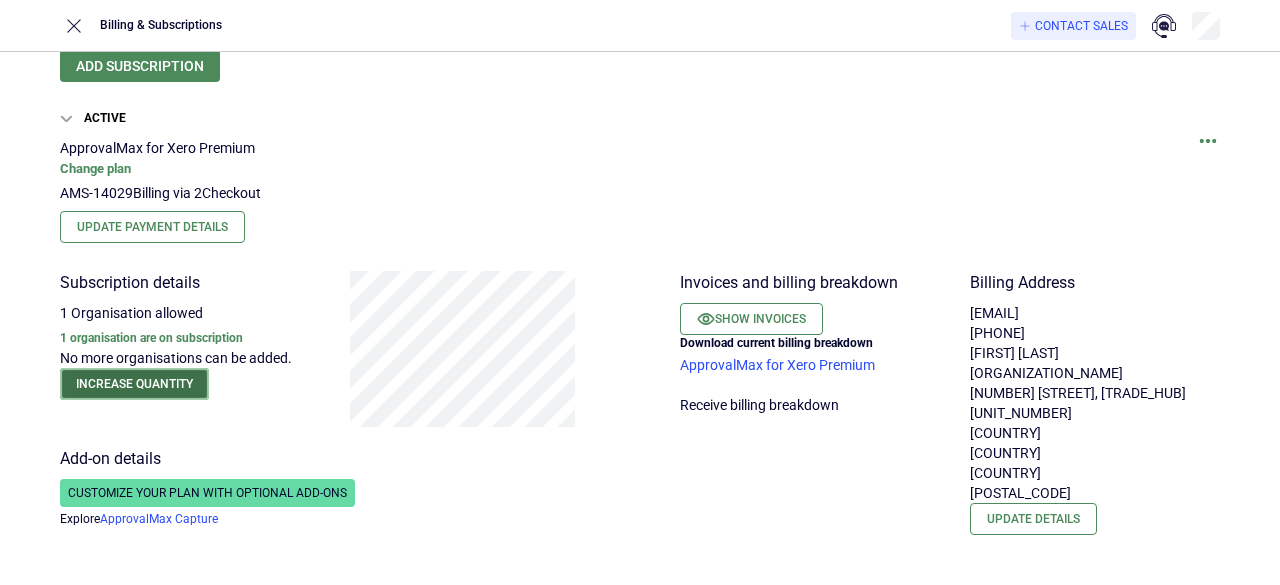 click on "Increase quantity" at bounding box center (134, 384) 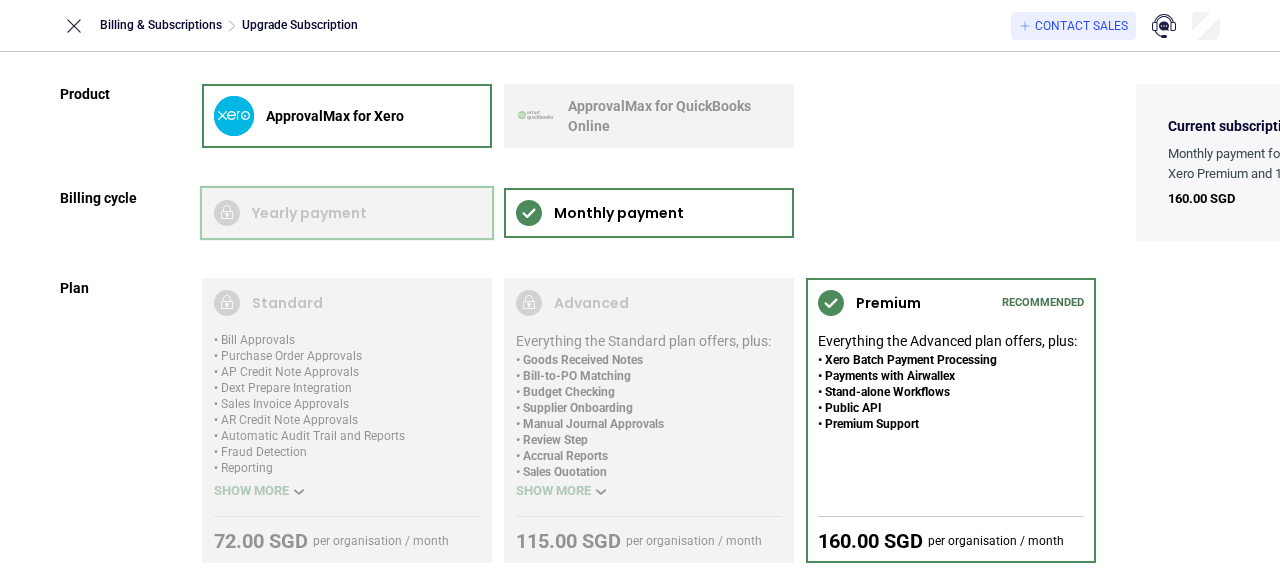click at bounding box center [347, 213] 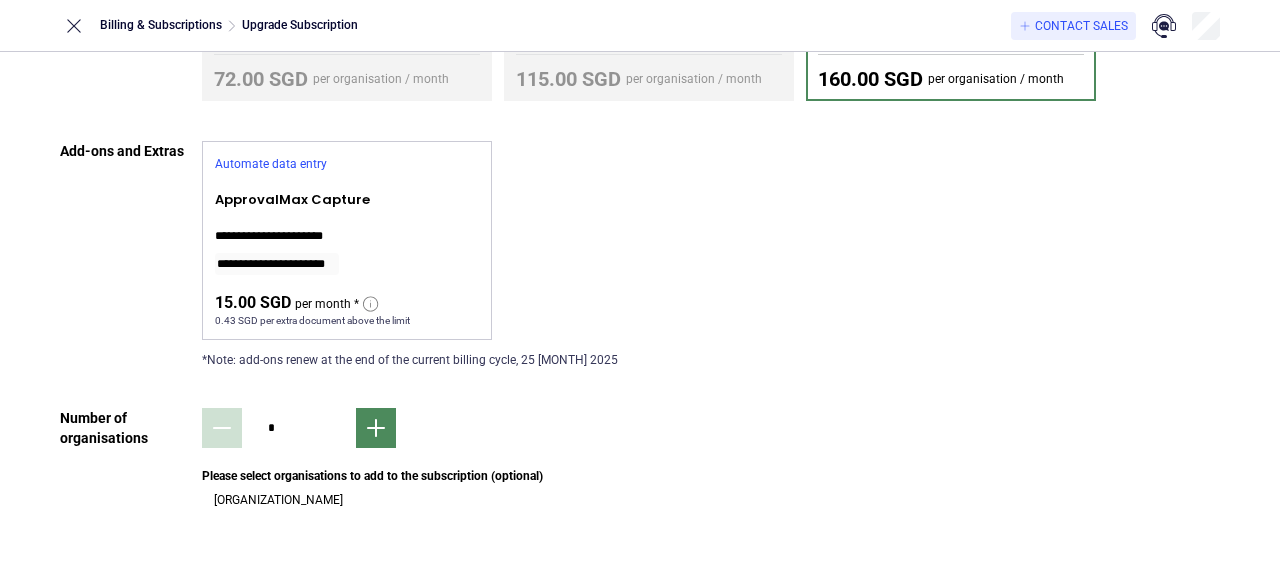 scroll, scrollTop: 464, scrollLeft: 0, axis: vertical 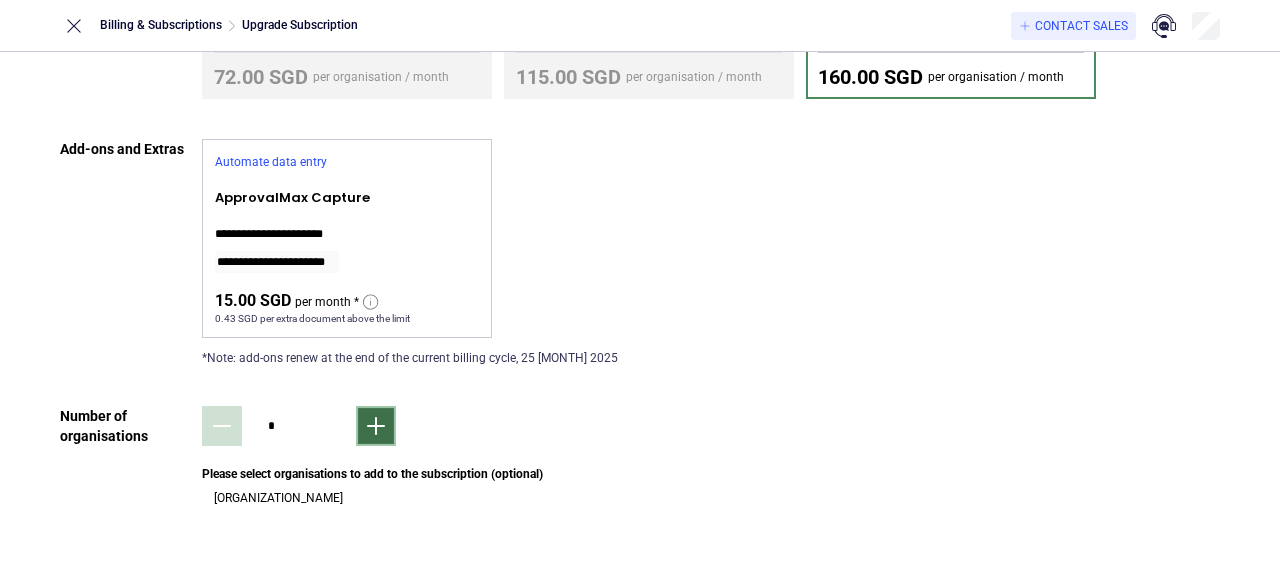 click at bounding box center [376, 426] 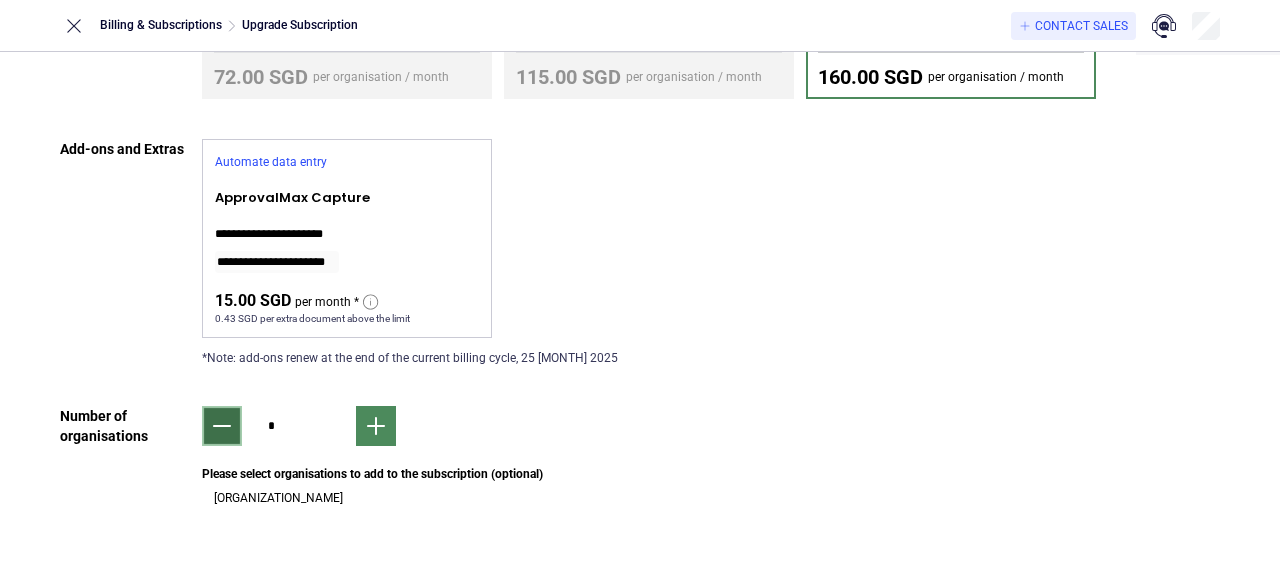 click at bounding box center (222, 426) 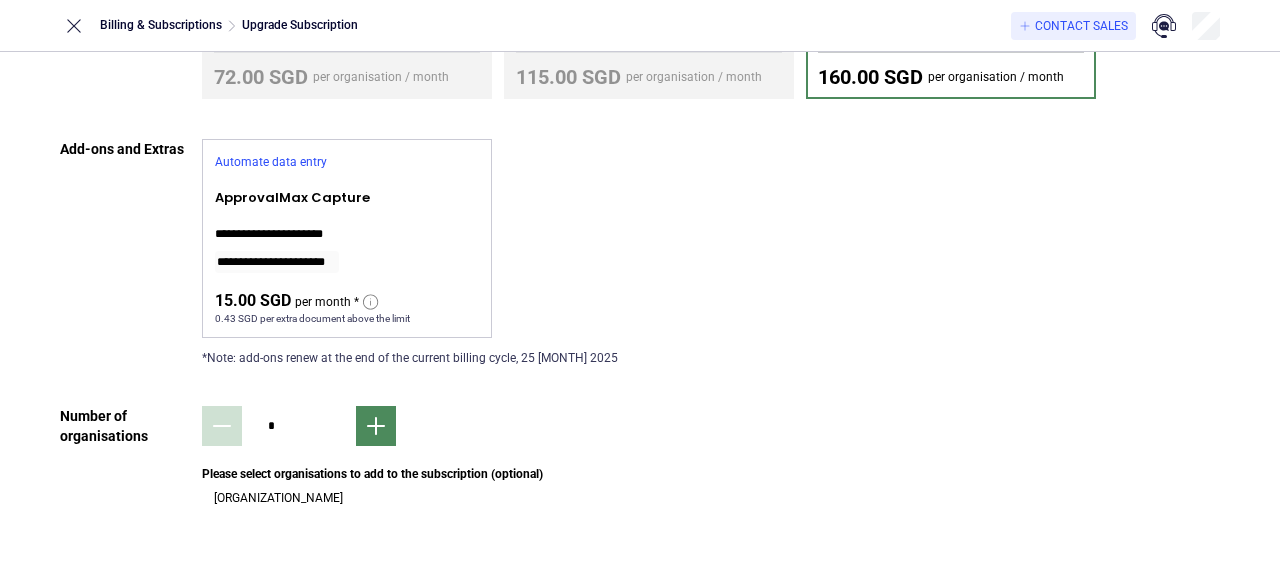 click on "[ORGANIZATION_NAME]" at bounding box center (649, 498) 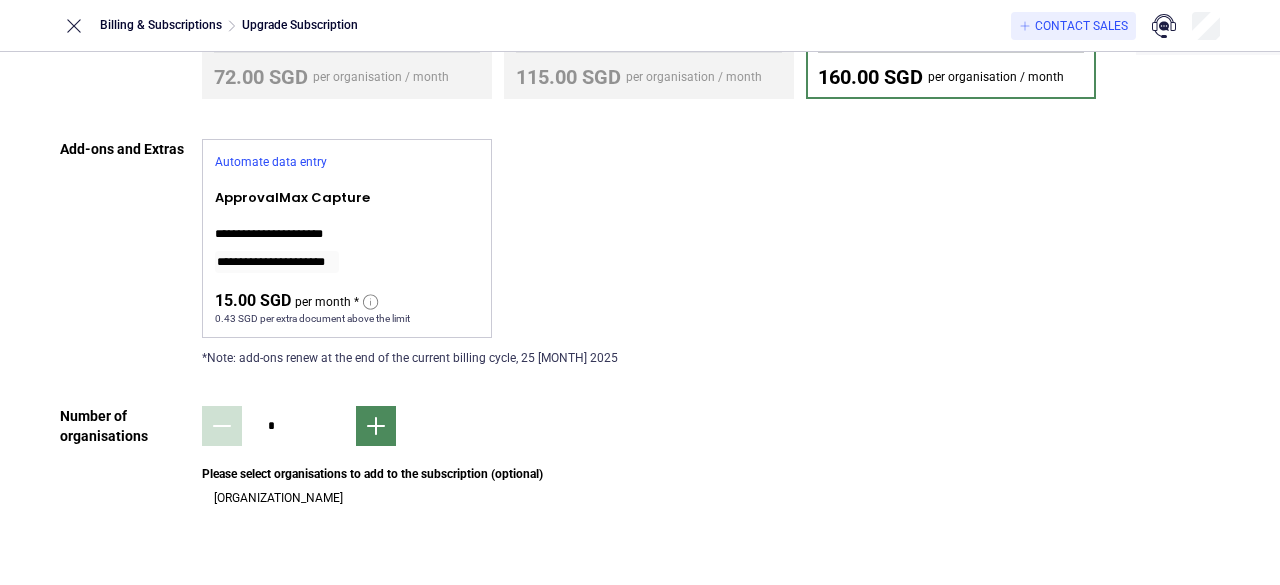 scroll, scrollTop: 0, scrollLeft: 0, axis: both 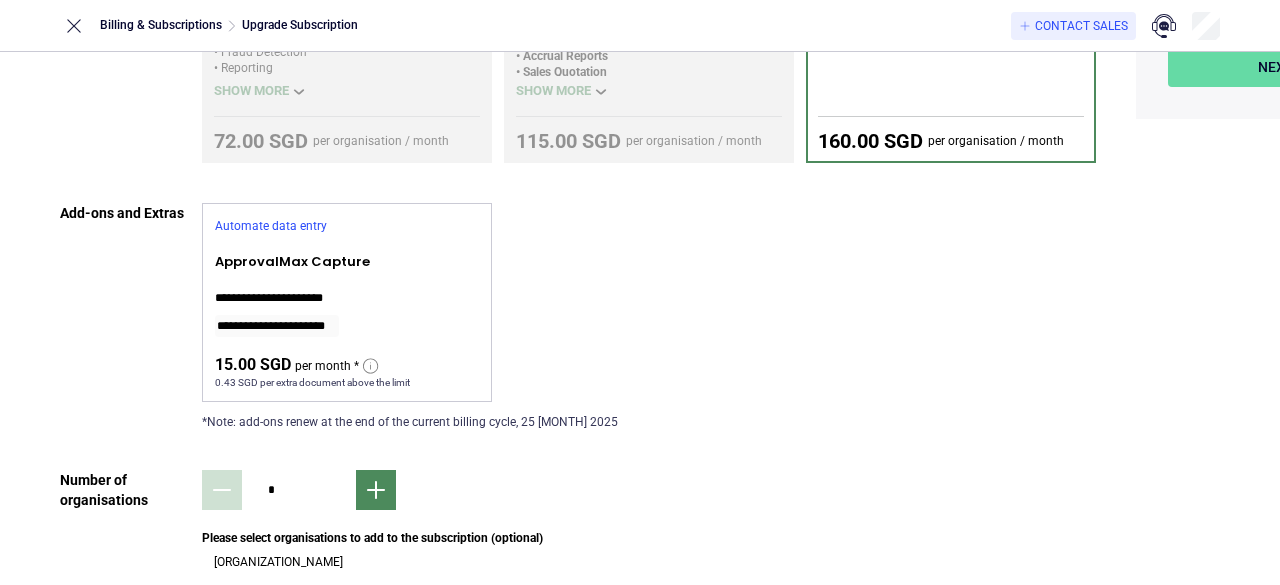 click at bounding box center (202, 552) 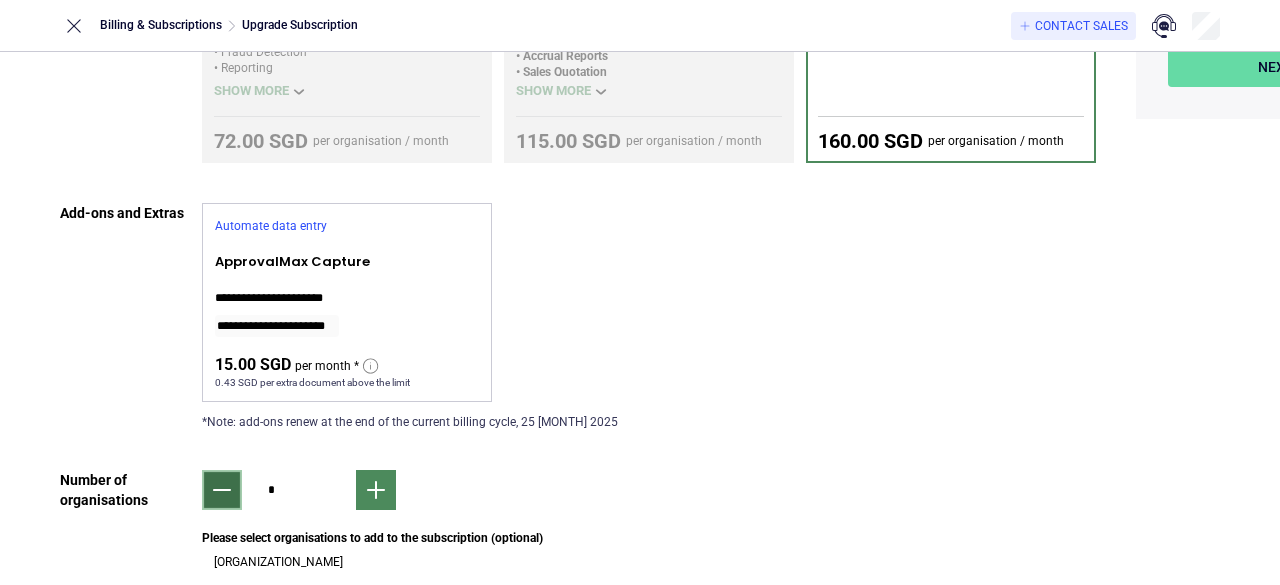 click at bounding box center (222, 490) 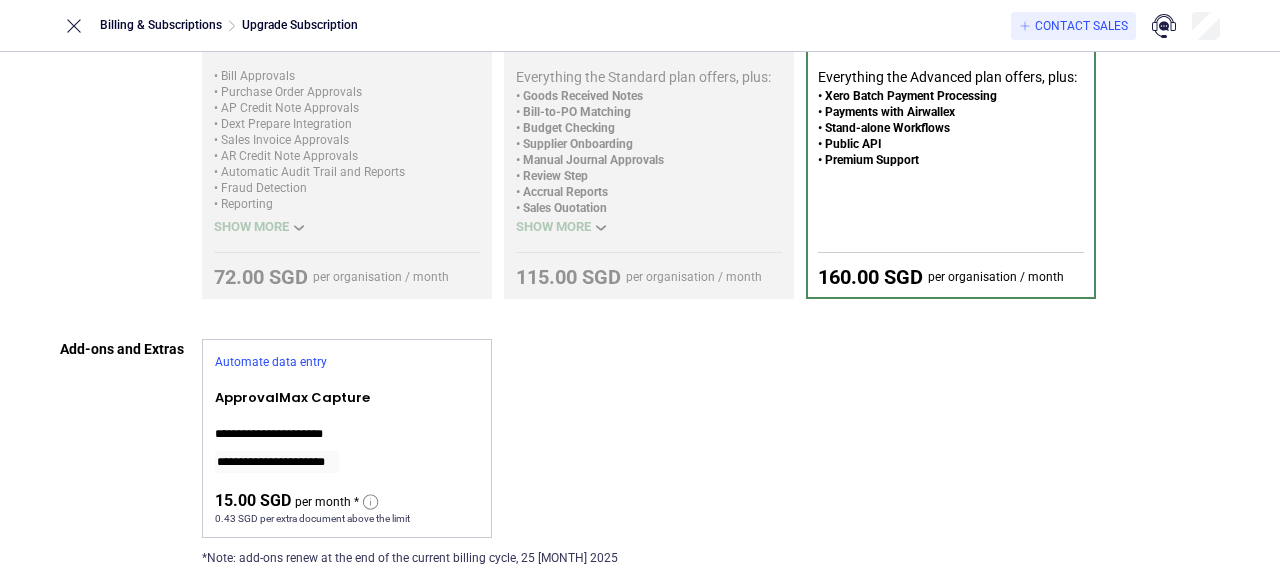 scroll, scrollTop: 464, scrollLeft: 0, axis: vertical 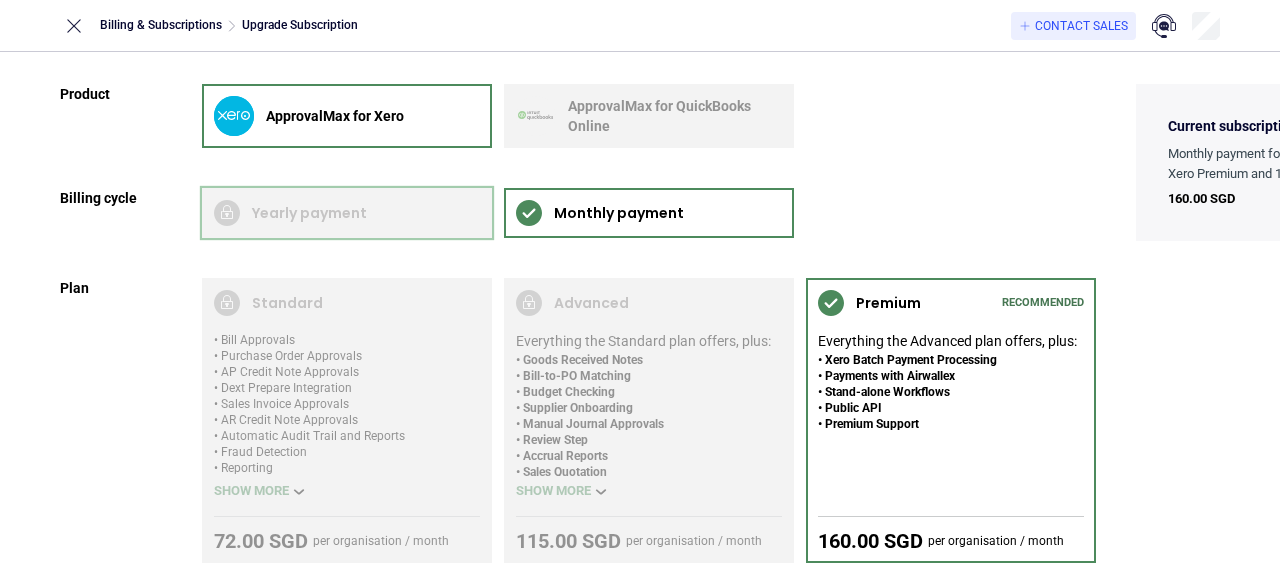 click at bounding box center [347, 213] 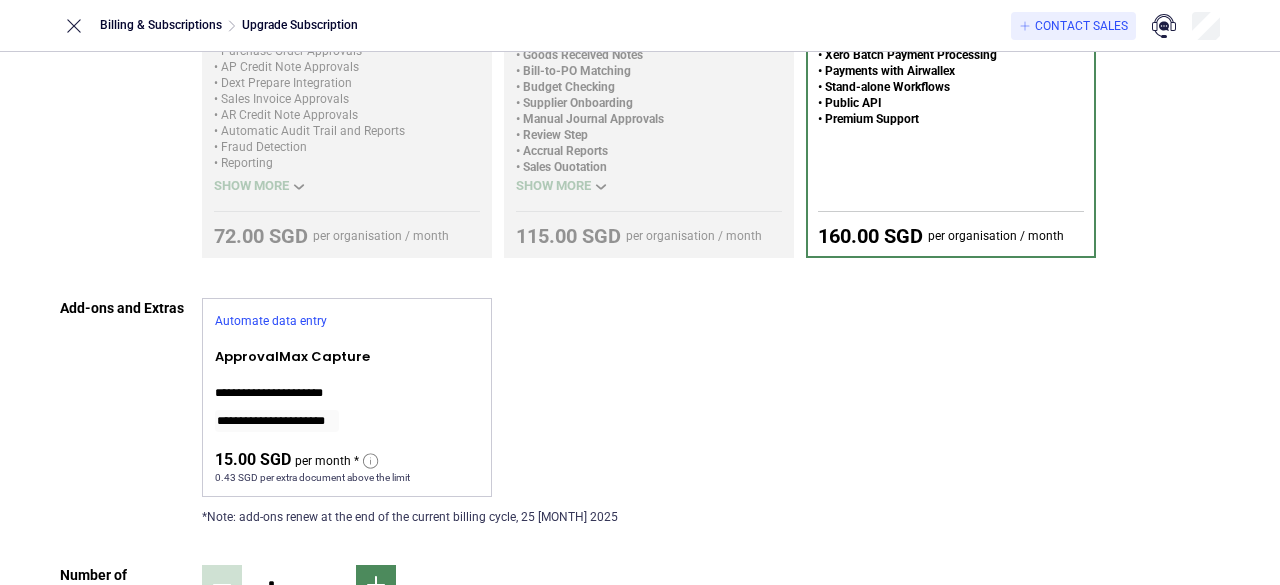 scroll, scrollTop: 464, scrollLeft: 0, axis: vertical 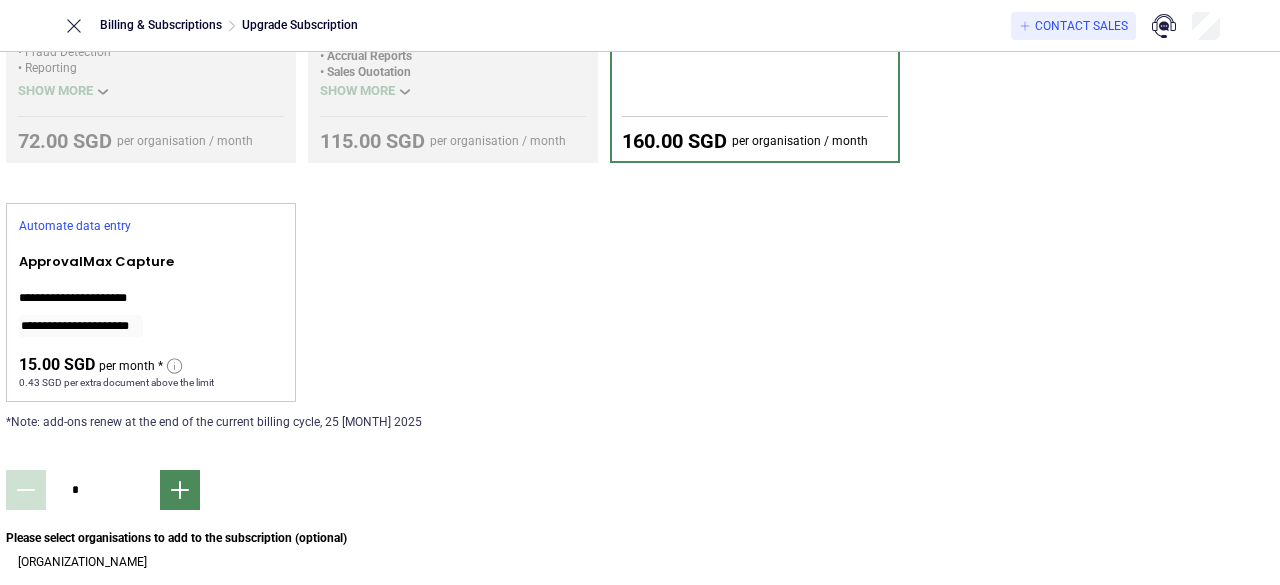 click on "Current subscription: Monthly payment for ApprovalMax for Xero Premium  and 1 organisation 160.00 SGD" at bounding box center (1080, 154) 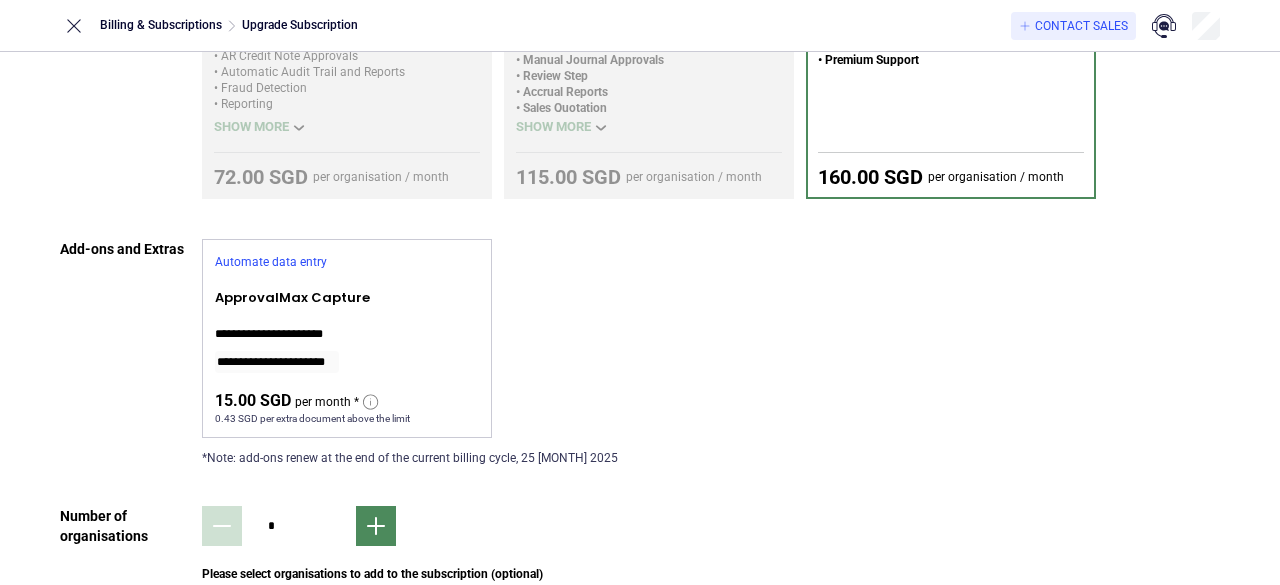 scroll, scrollTop: 464, scrollLeft: 0, axis: vertical 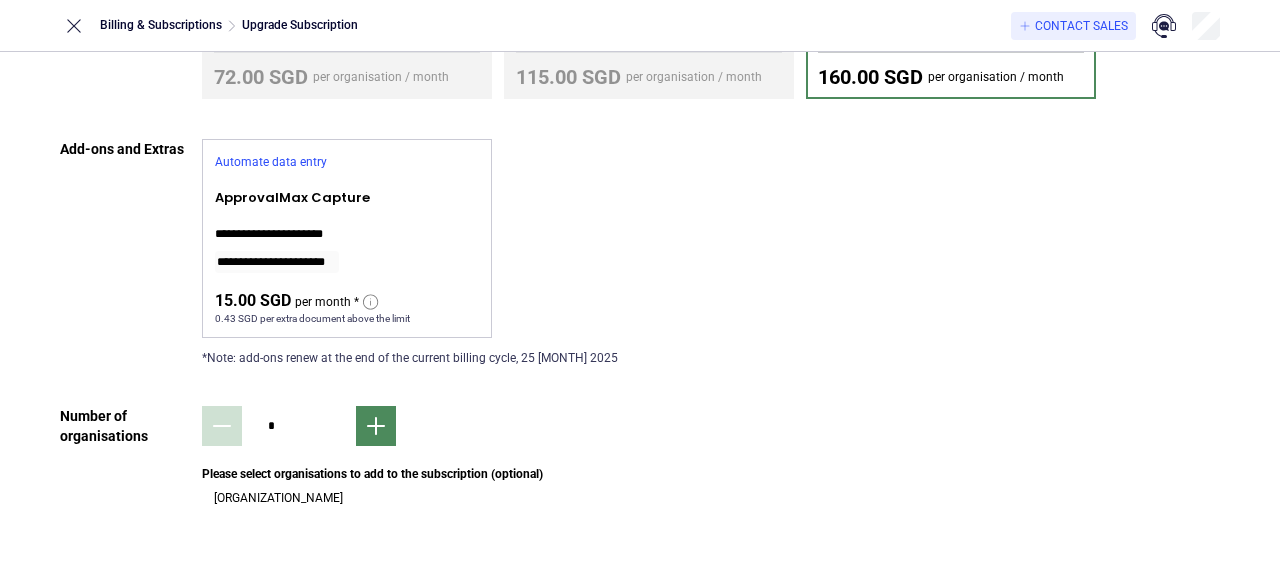 click at bounding box center [202, 488] 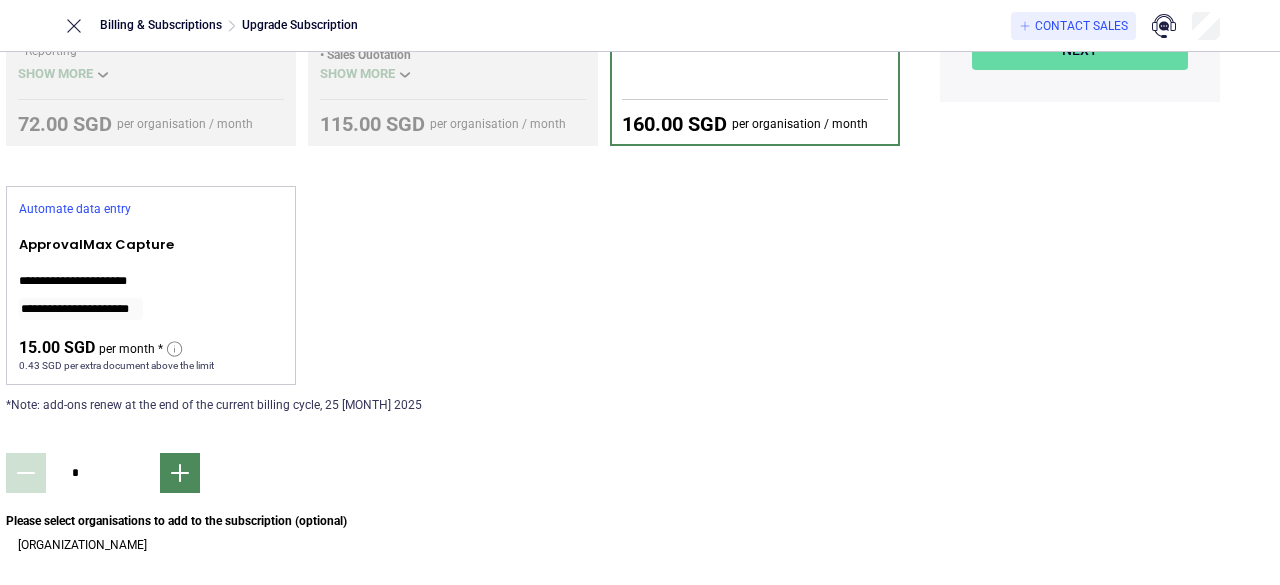 scroll, scrollTop: 464, scrollLeft: 204, axis: both 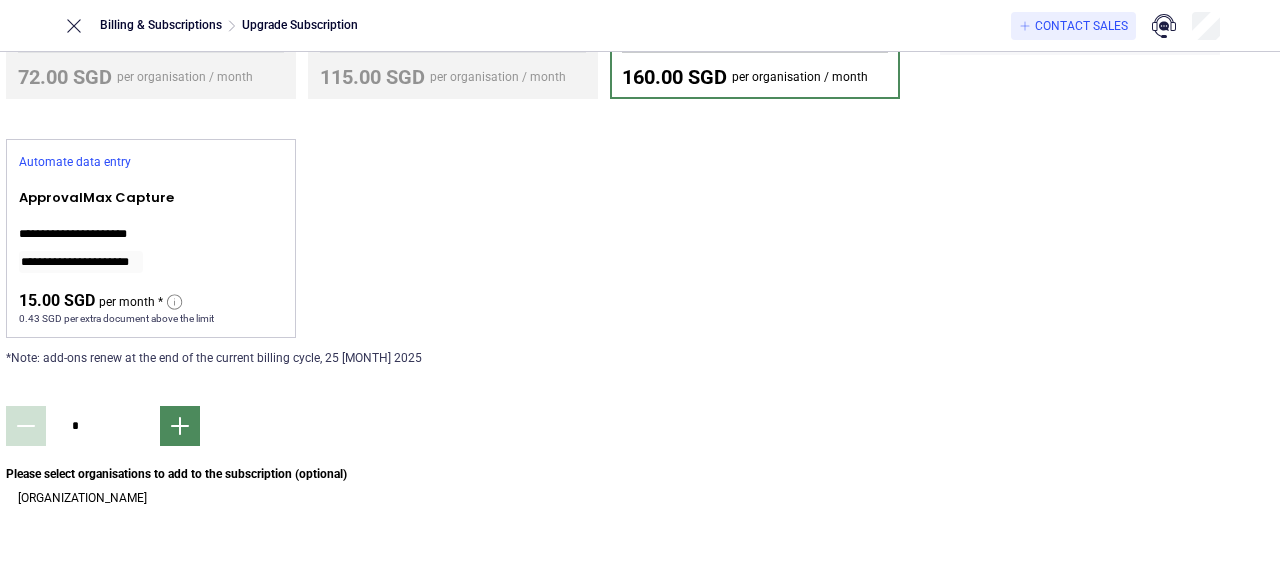 click at bounding box center [6, 488] 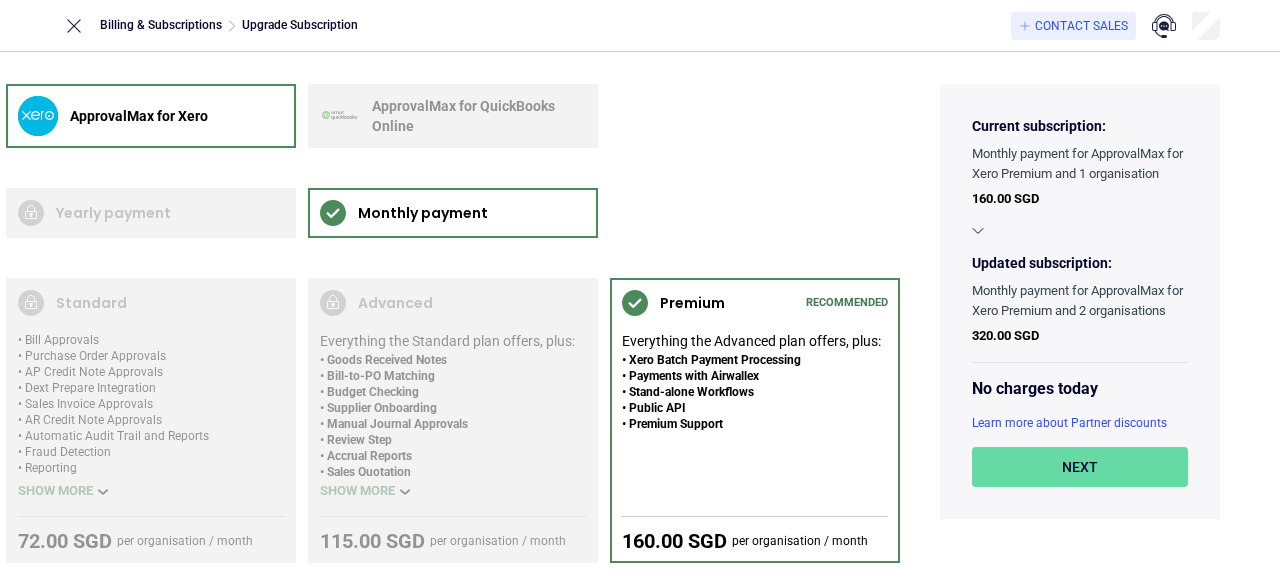 scroll, scrollTop: 464, scrollLeft: 204, axis: both 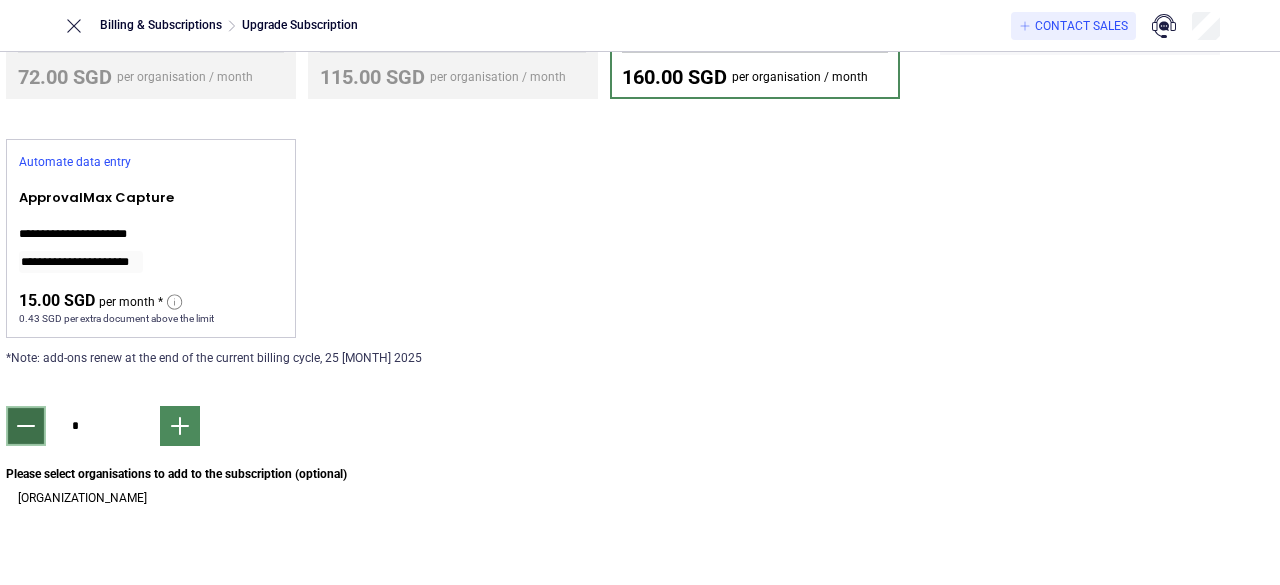 click at bounding box center (26, 426) 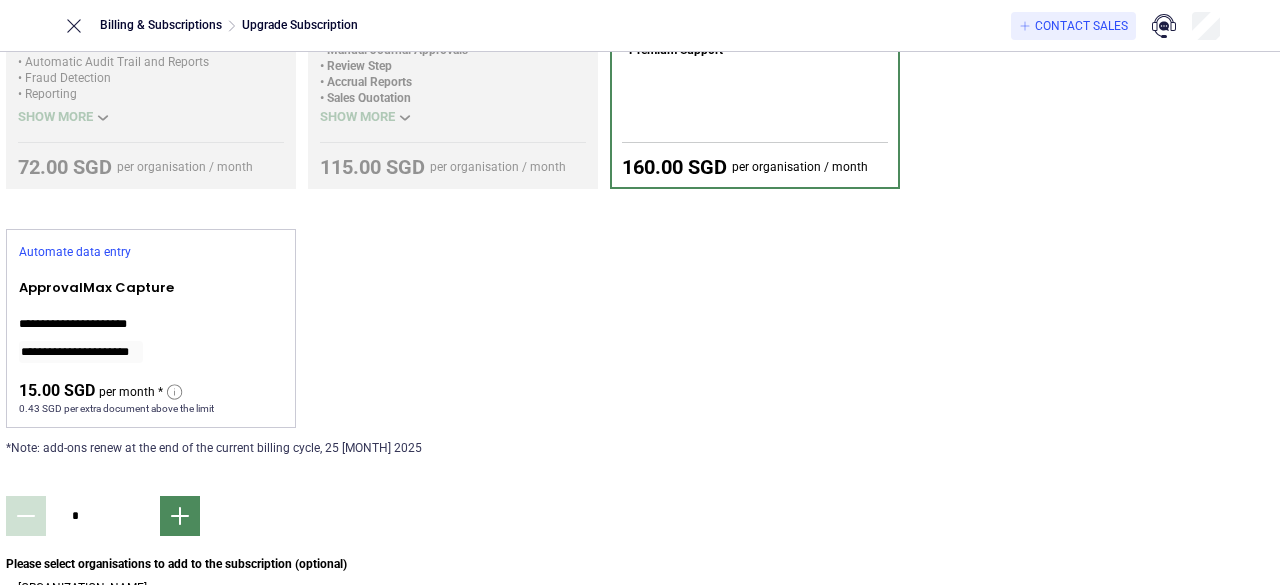 scroll, scrollTop: 400, scrollLeft: 204, axis: both 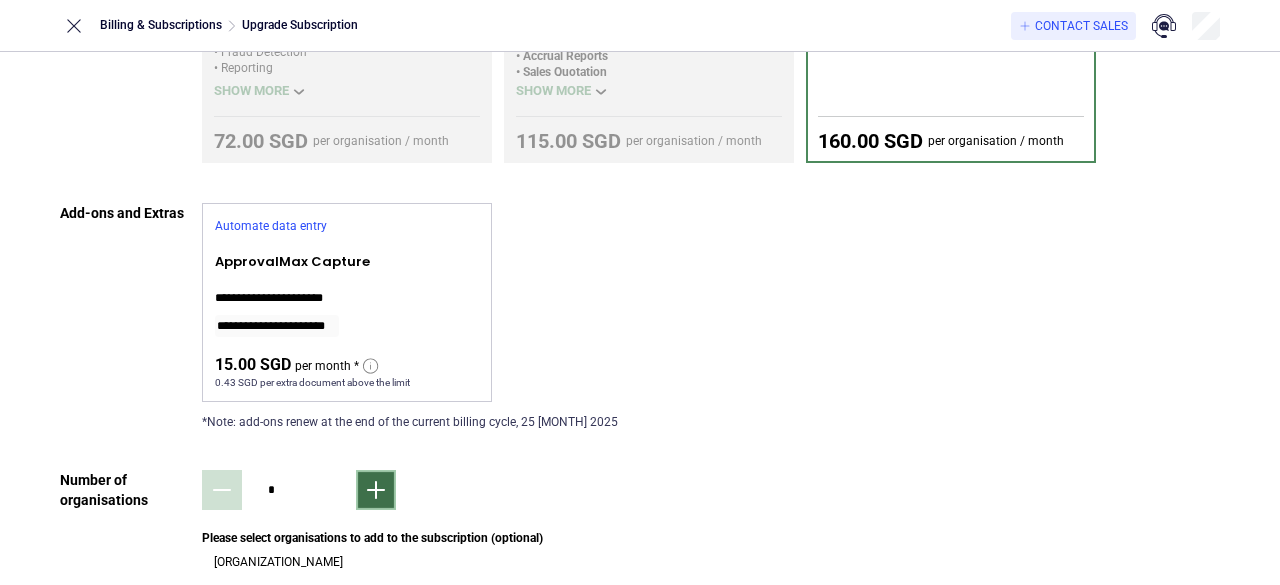 click at bounding box center (376, 490) 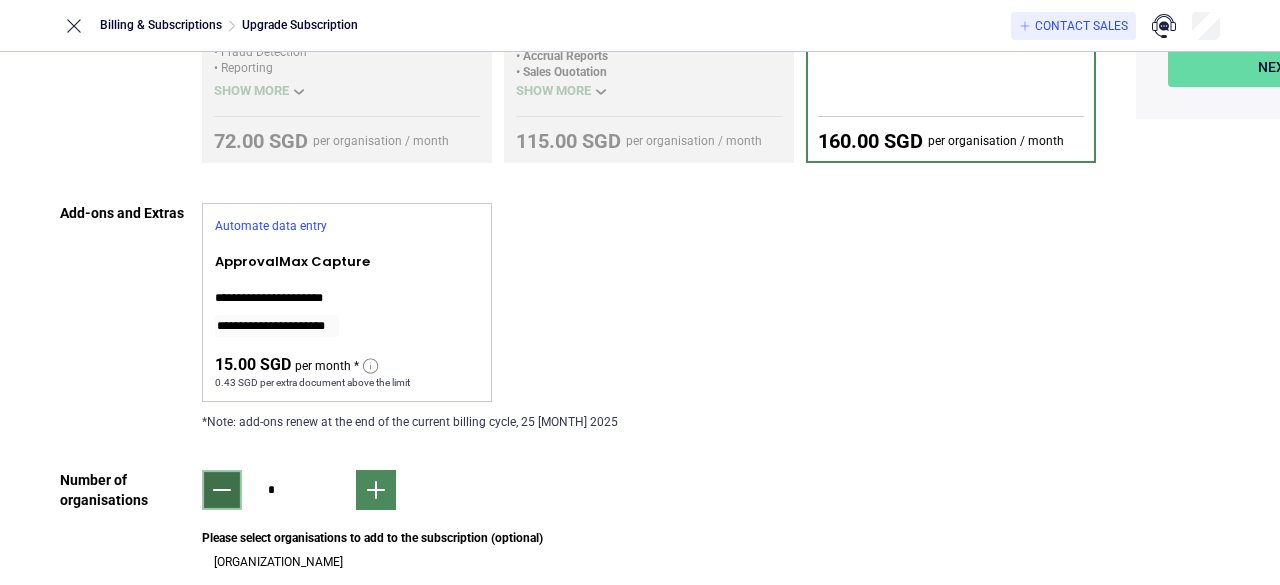 click at bounding box center (222, 490) 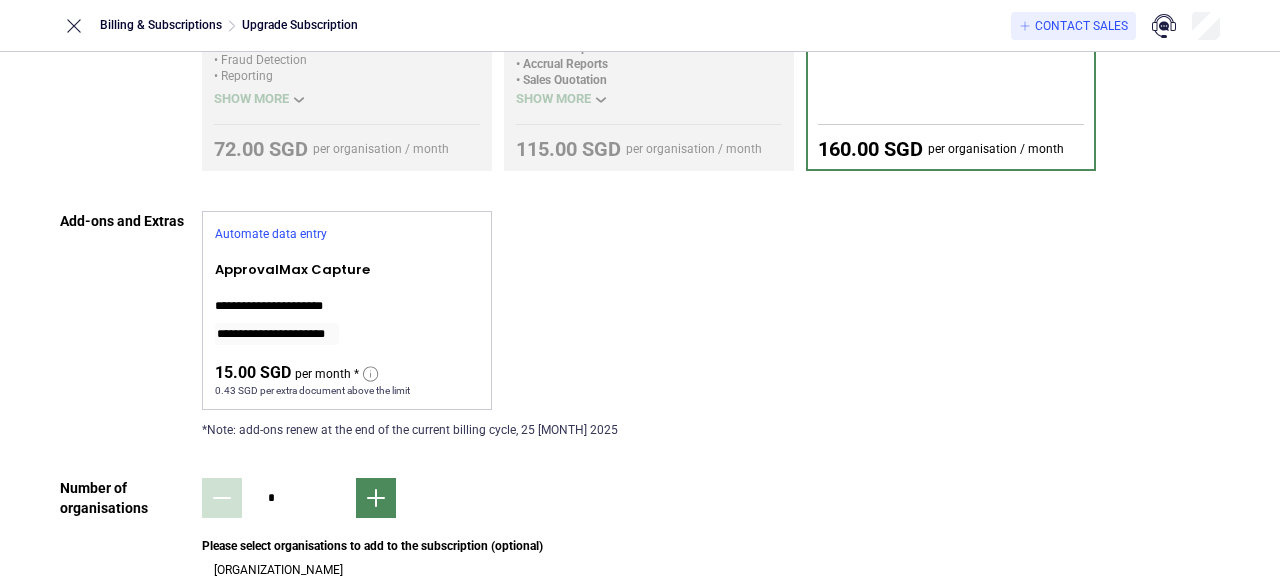scroll, scrollTop: 464, scrollLeft: 0, axis: vertical 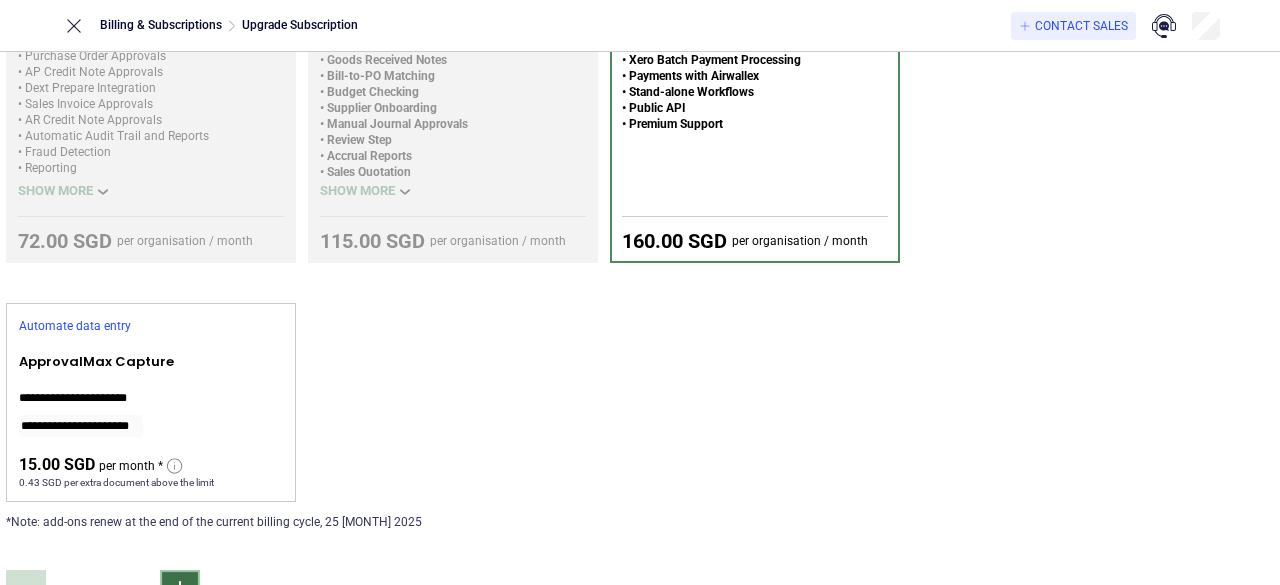 click at bounding box center [180, 590] 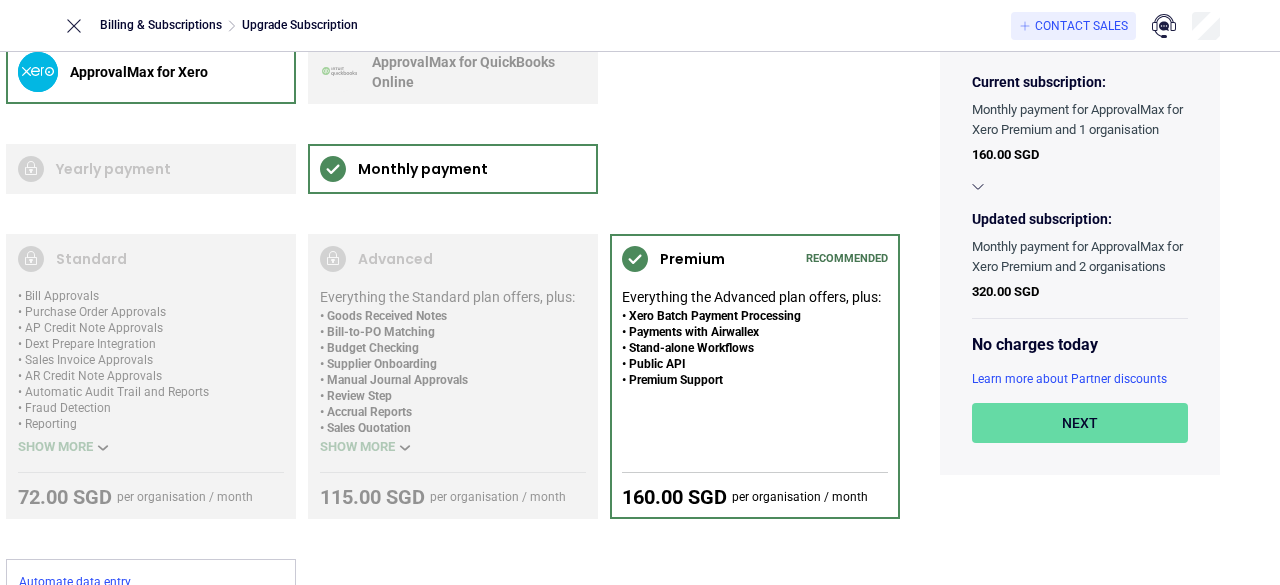 scroll, scrollTop: 0, scrollLeft: 204, axis: horizontal 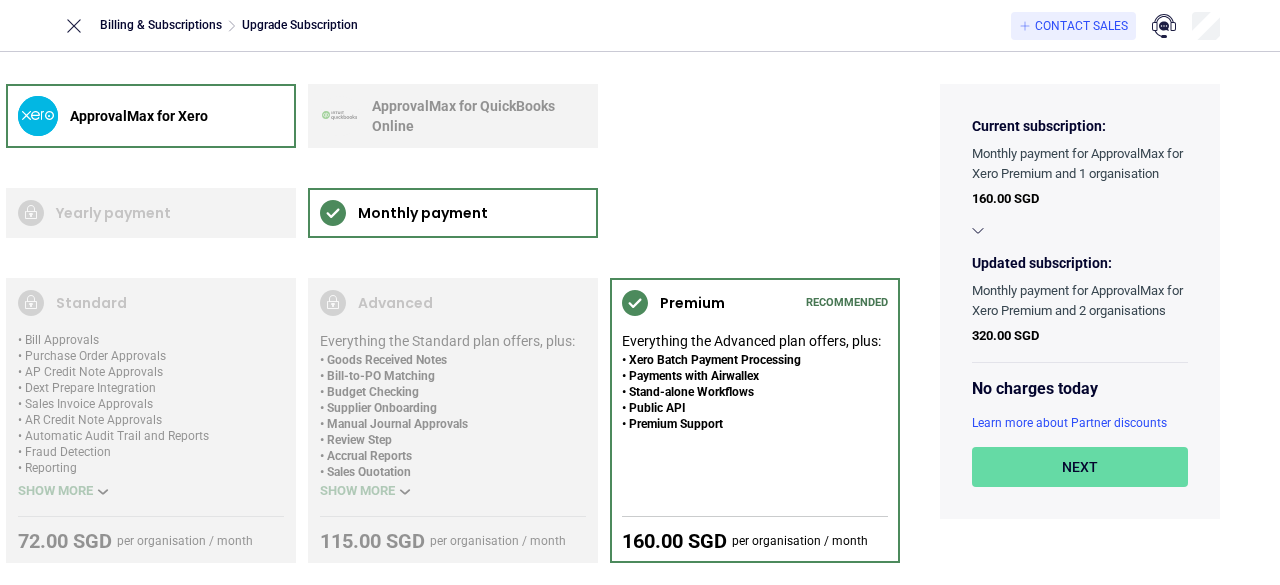 click at bounding box center [978, 231] 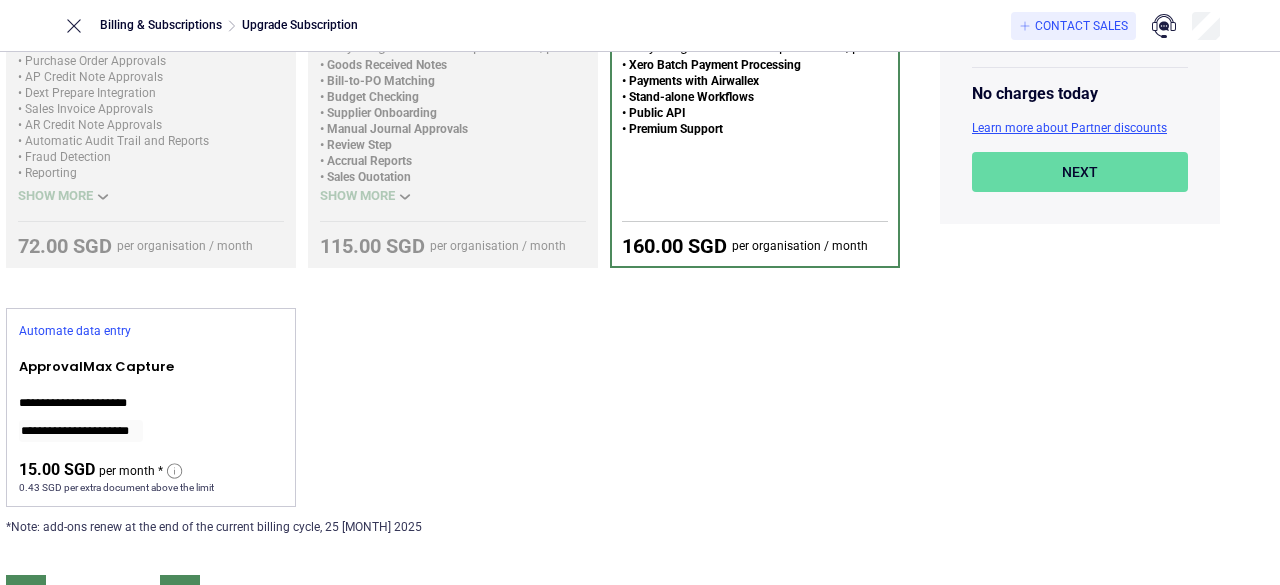 scroll, scrollTop: 300, scrollLeft: 204, axis: both 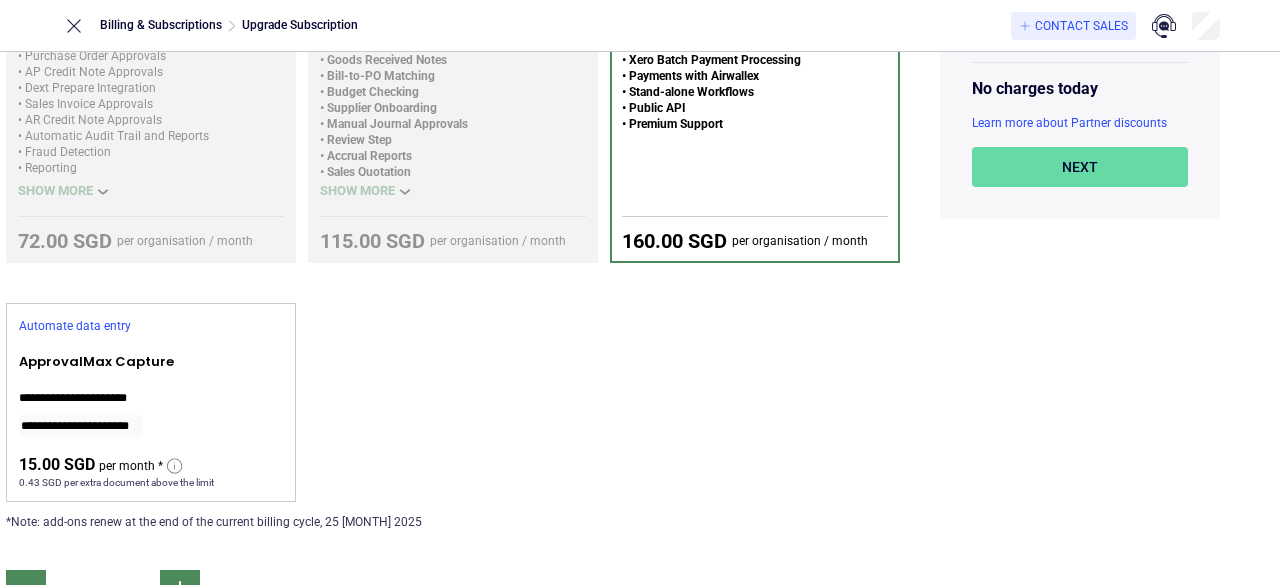 click on "**********" at bounding box center (151, 402) 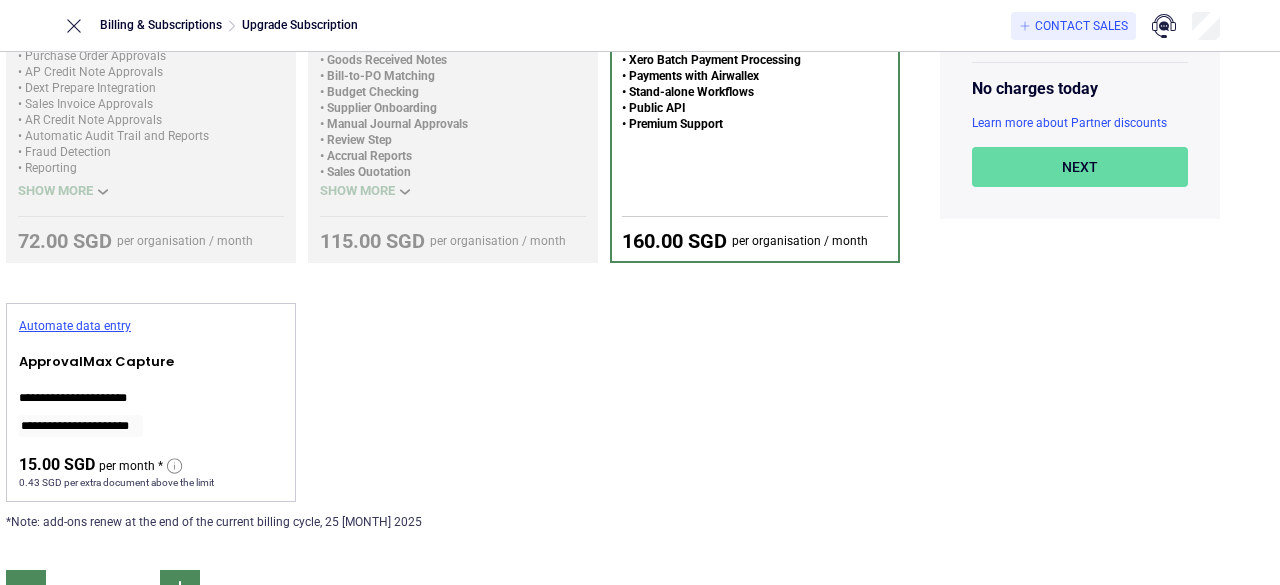 click on "Automate data entry" at bounding box center (151, 326) 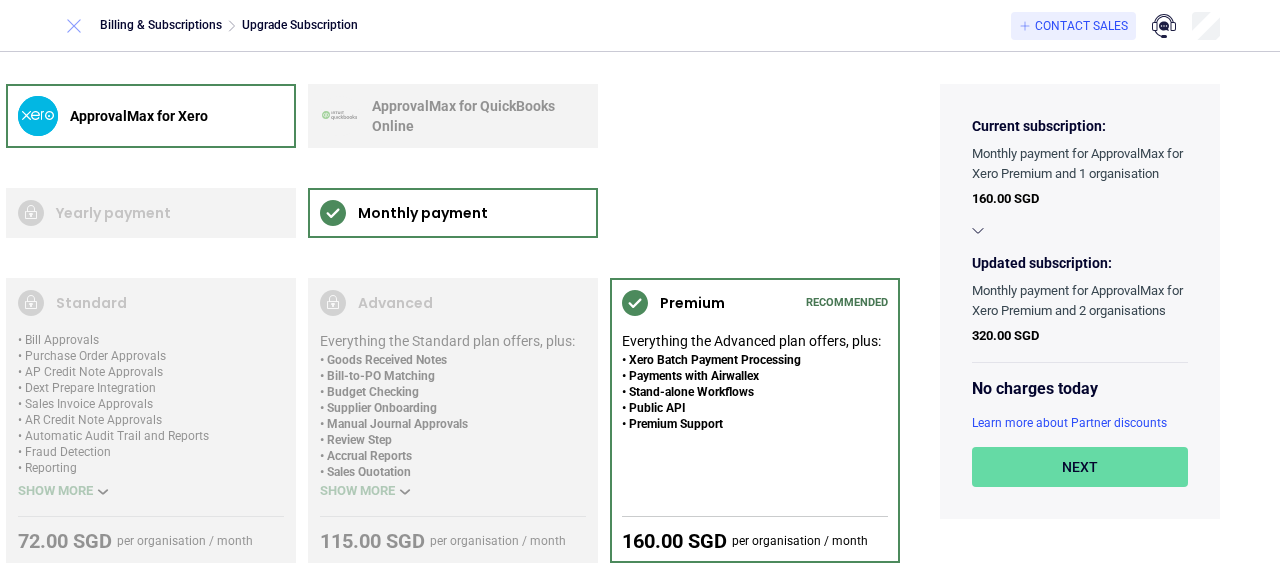 click at bounding box center [74, 26] 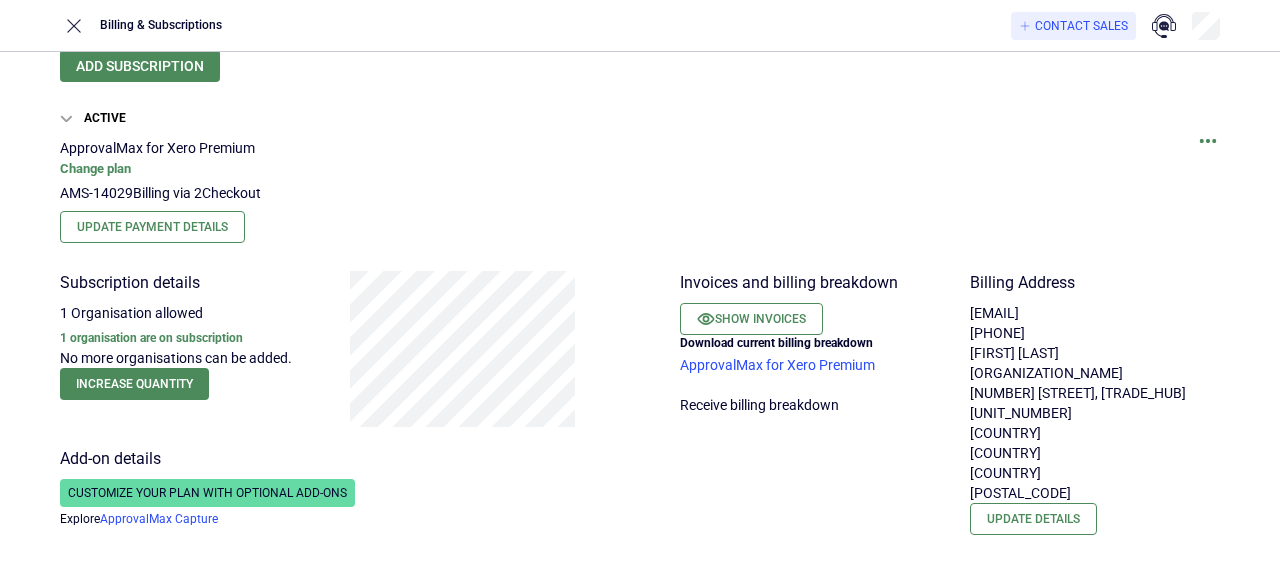scroll, scrollTop: 0, scrollLeft: 0, axis: both 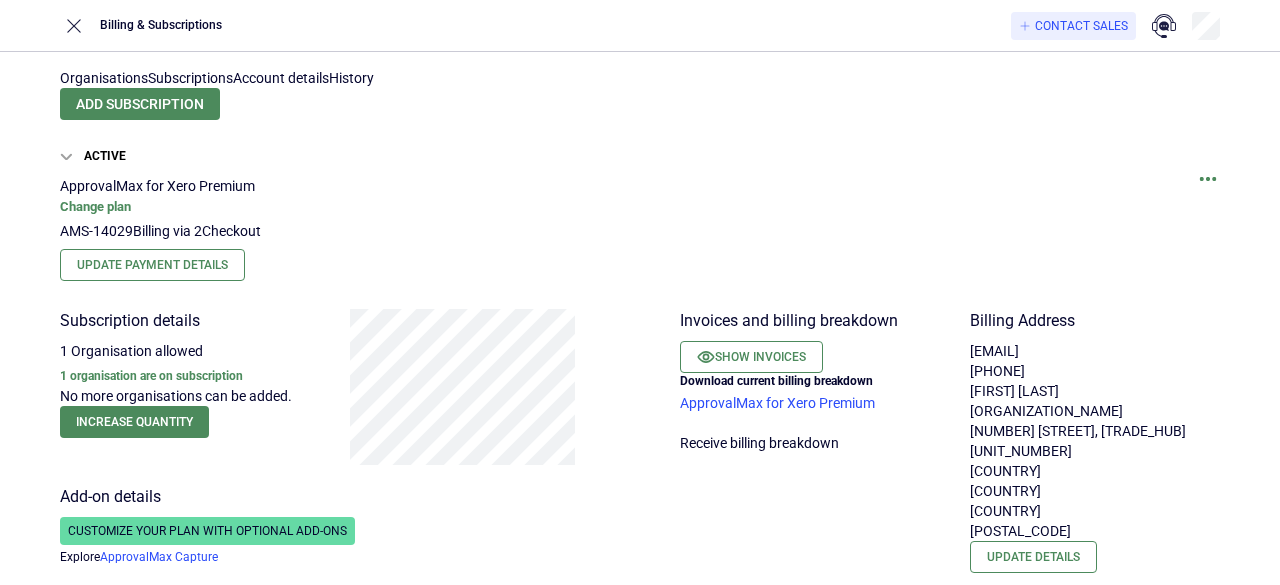 click on "Organisations Subscriptions Account details History Add subscription Active ApprovalMax for Xero Premium Change plan AMS-14029  Billing via 2Checkout Update Payment Details Subscription details 1 Organisation allowed 1 organisation are on subscription No more organisations can be added. Increase quantity Add-on details Customize your plan with optional add-ons Explore  ApprovalMax Capture Invoices and billing breakdown Show invoices Download current billing breakdown ApprovalMax for Xero Premium Receive billing breakdown Billing Address [EMAIL] [PHONE] [ORGANIZATION_NAME] [NUMBER] [STREET], [TRADE_HUB] [UNIT_NUMBER] [CITY] [CITY] [COUNTRY] [POSTAL_CODE] Update details" at bounding box center (640, 337) 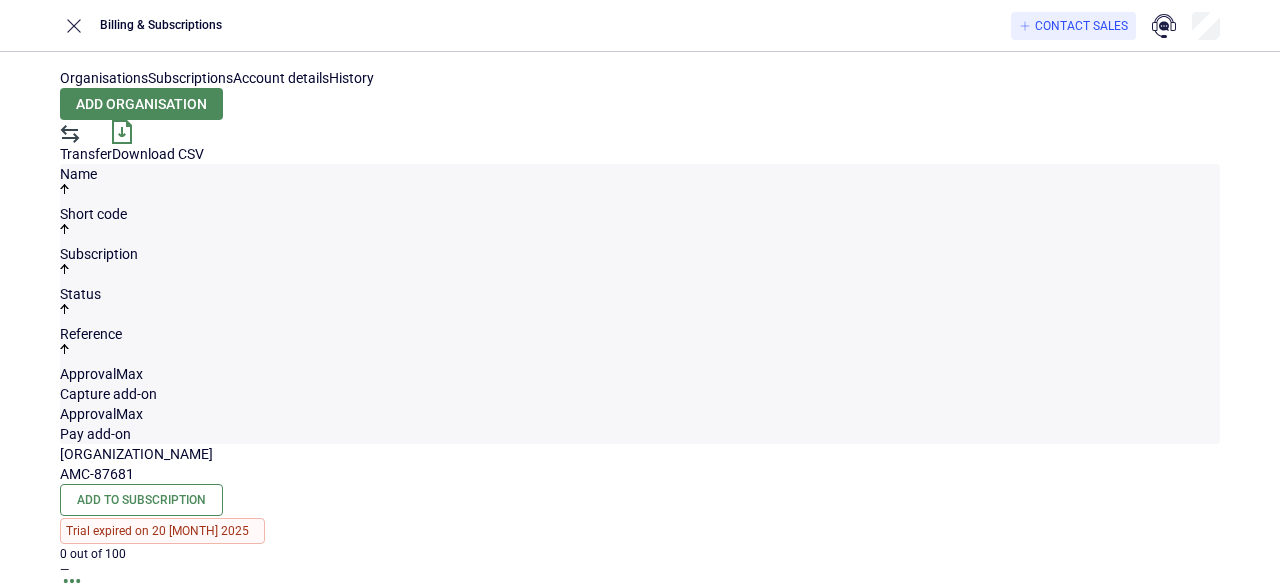 click on "Account details" at bounding box center (281, 78) 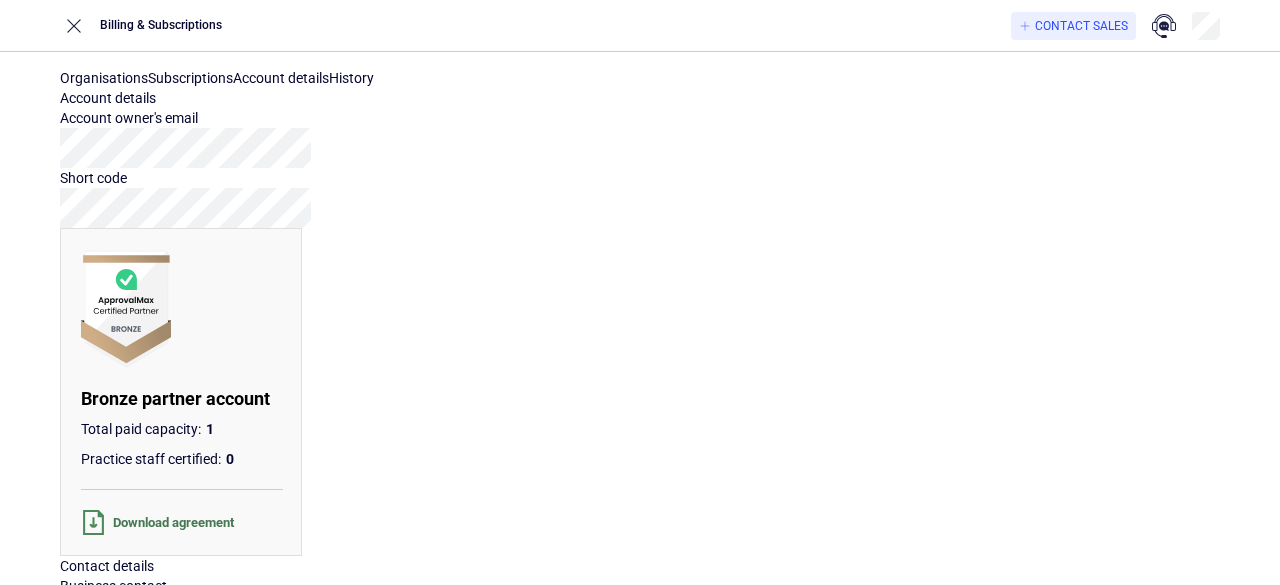 click on "Organisations" at bounding box center (104, 78) 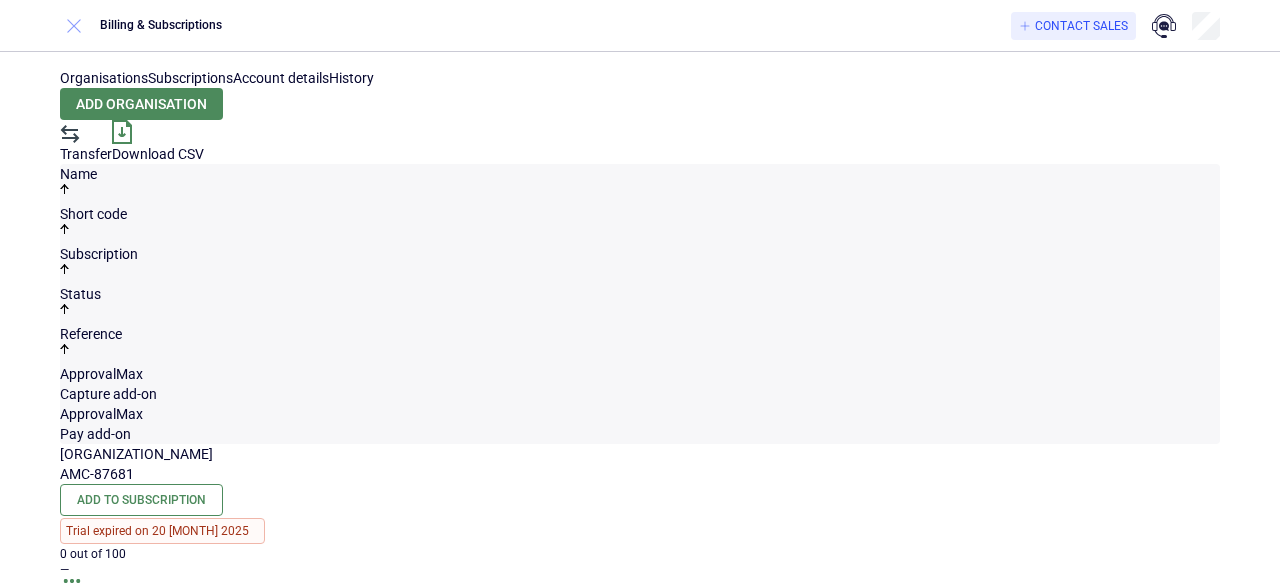 click at bounding box center (74, 26) 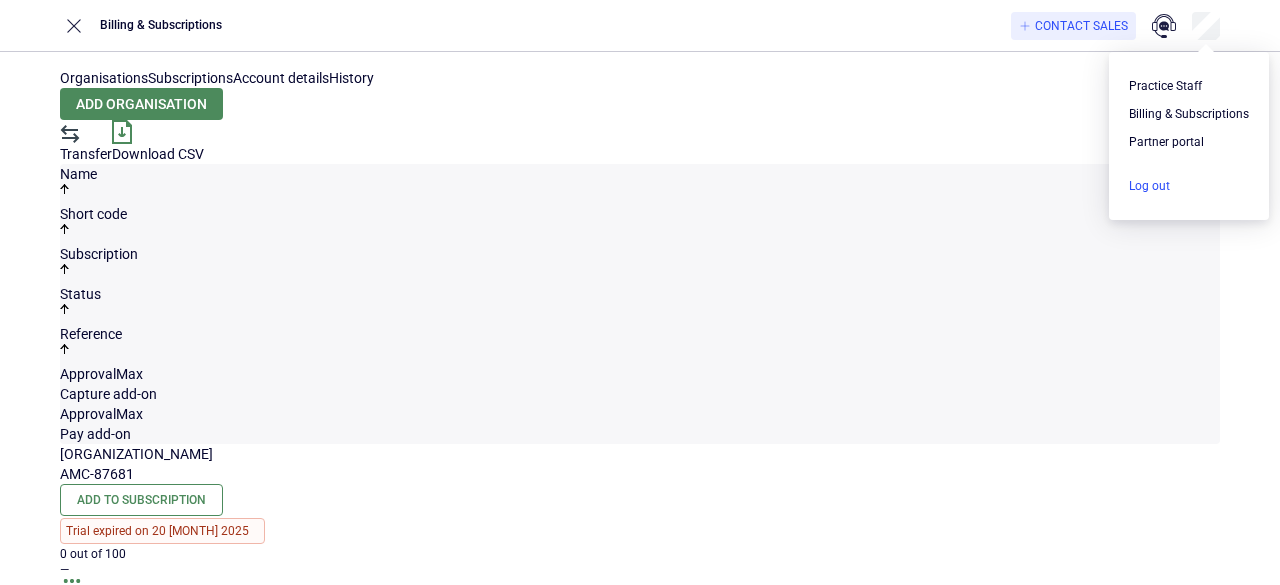 click at bounding box center [1189, 186] 